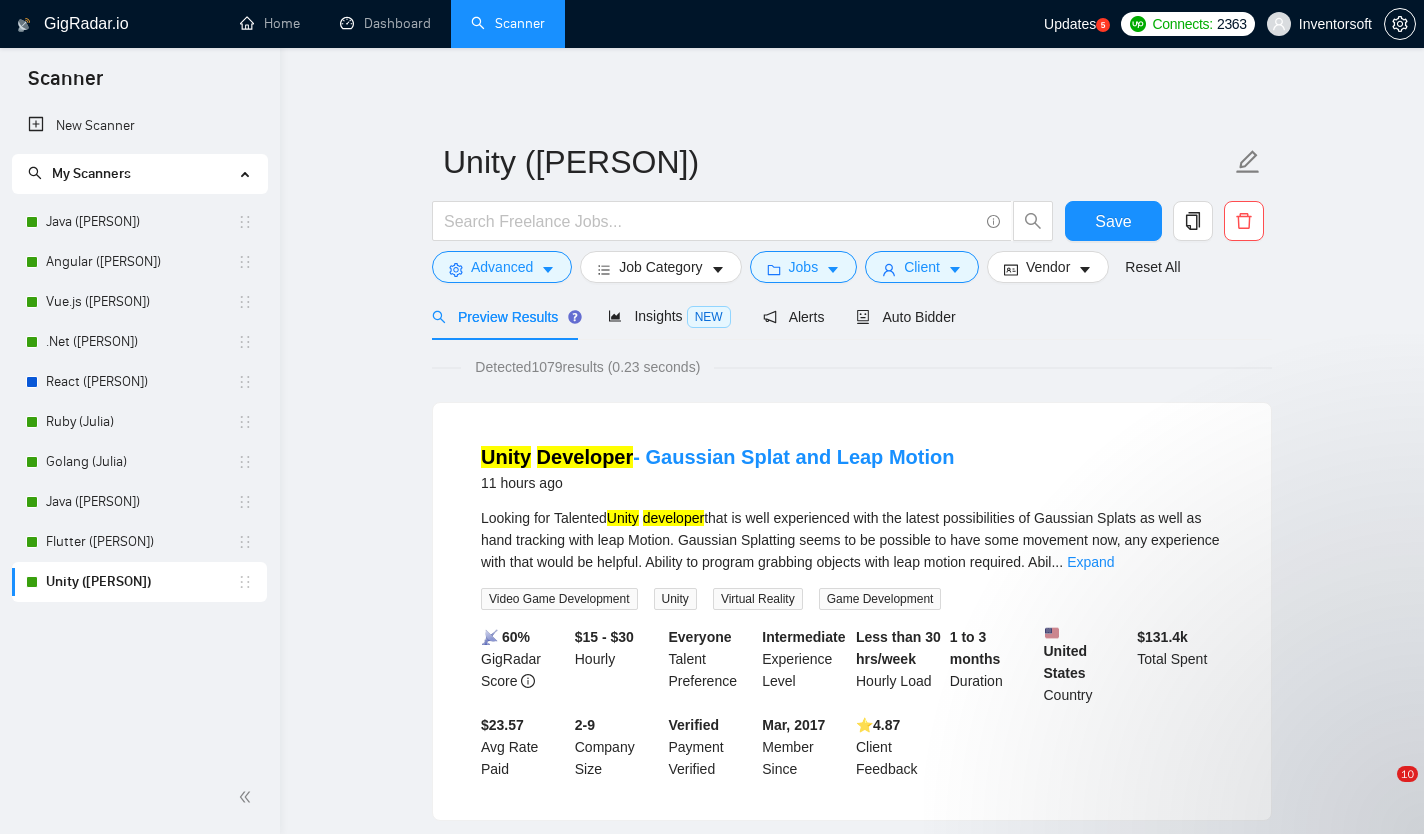 scroll, scrollTop: 0, scrollLeft: 0, axis: both 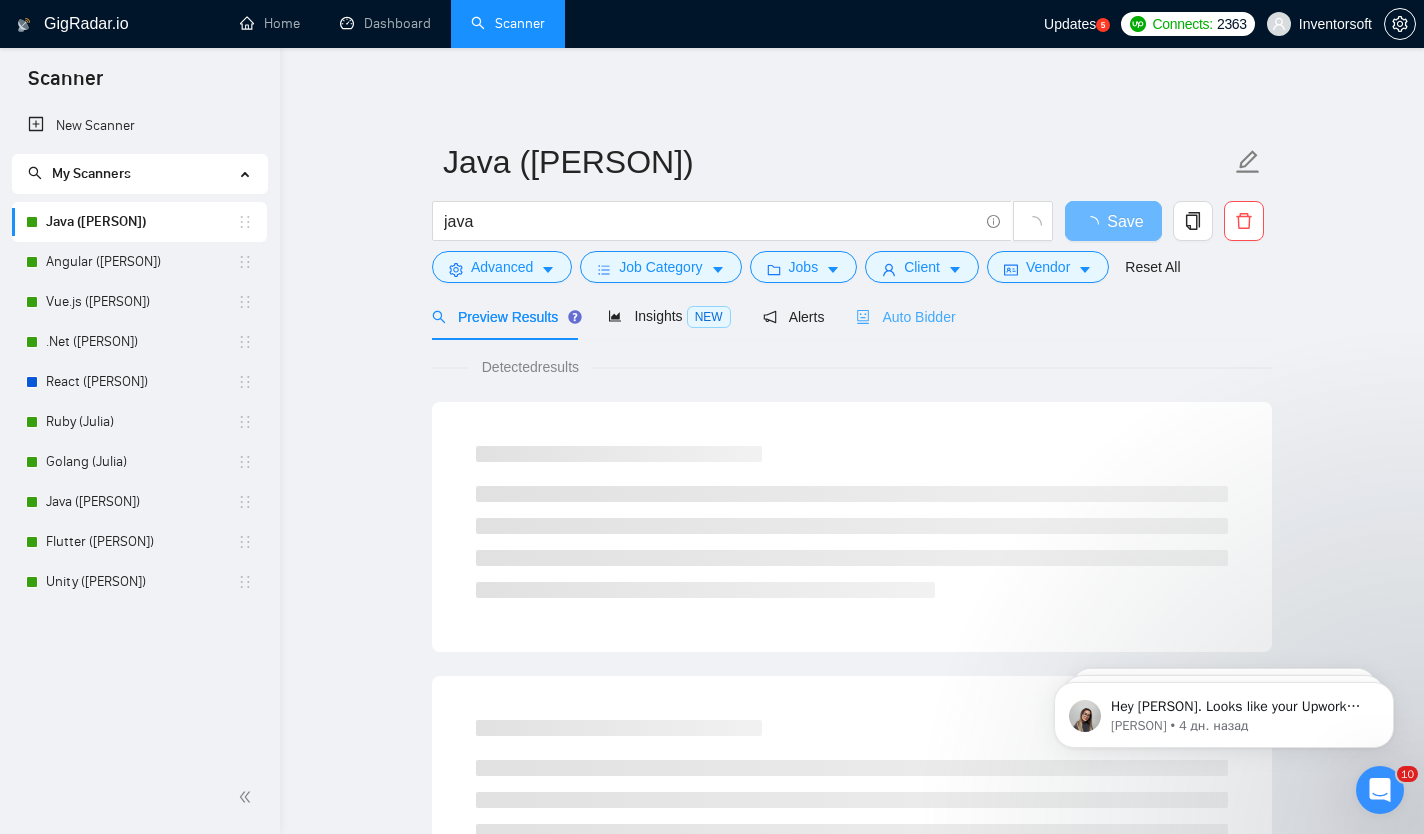 click on "Auto Bidder" at bounding box center (905, 316) 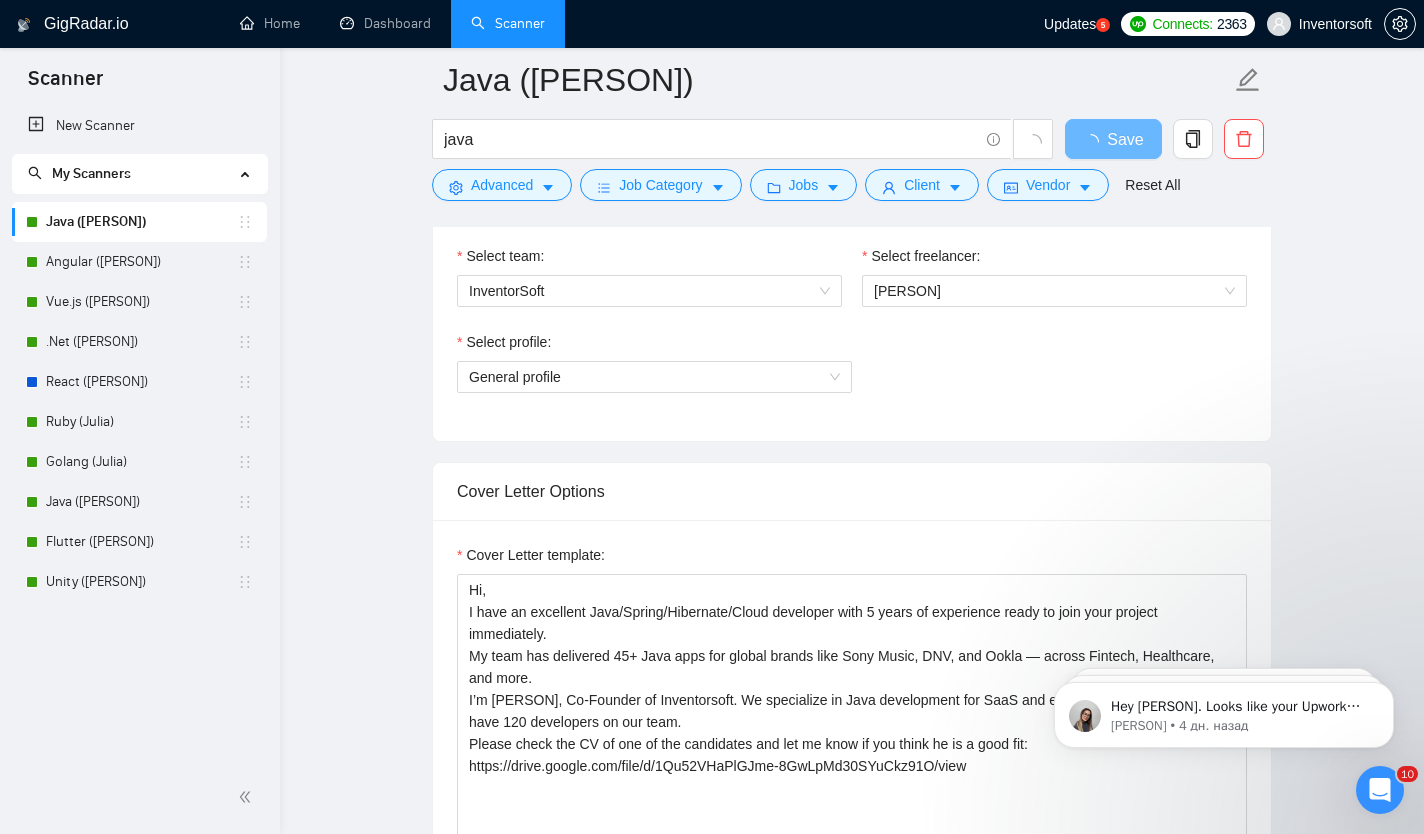 scroll, scrollTop: 1111, scrollLeft: 0, axis: vertical 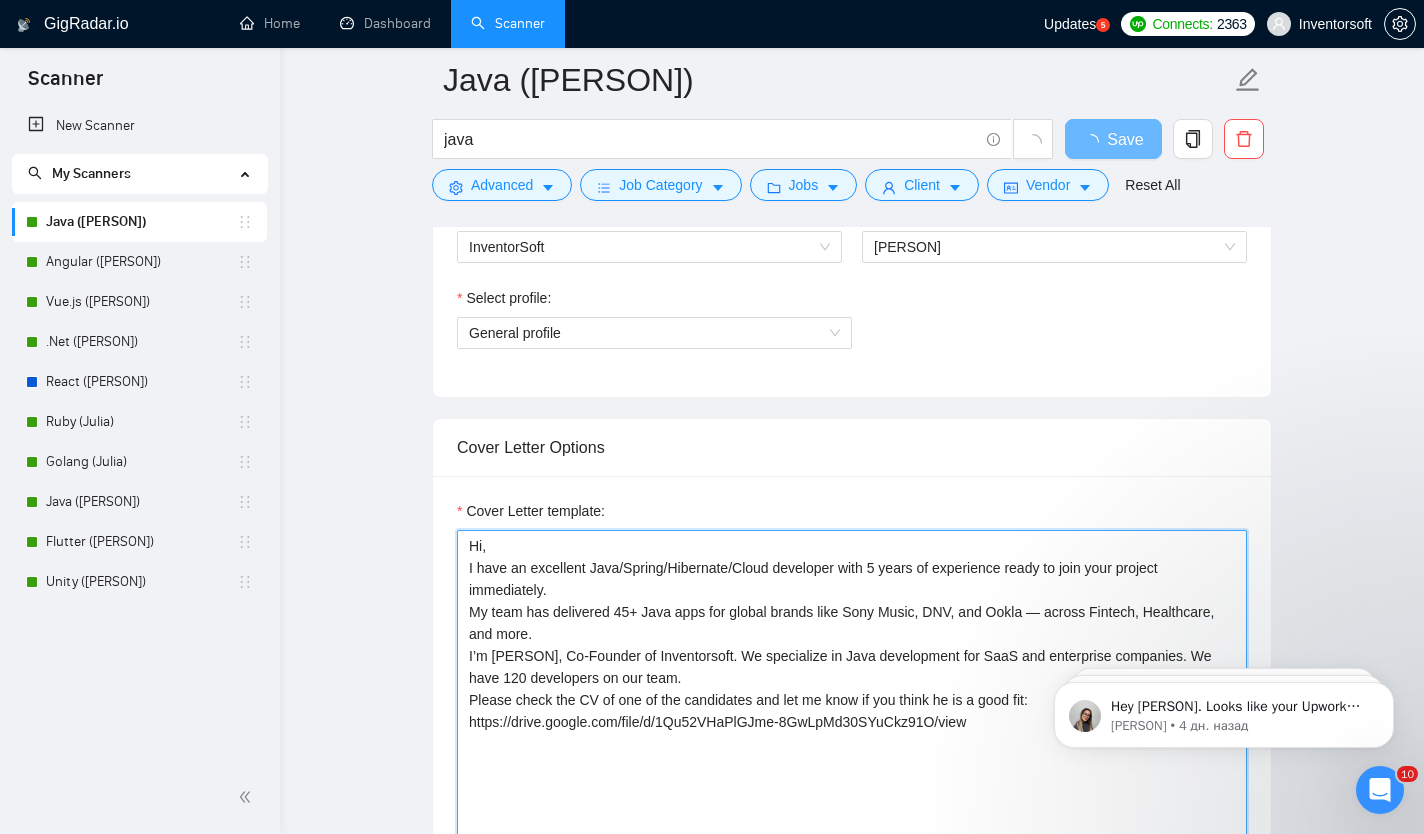 click on "Hi,
I have an excellent Java/Spring/Hibernate/Cloud developer with 5 years of experience ready to join your project immediately.
My team has delivered 45+ Java apps for global brands like Sony Music, DNV, and Ookla — across Fintech, Healthcare, and more.
I’m [PERSON], Co-Founder of Inventorsoft. We specialize in Java development for SaaS and enterprise companies. We have 120 developers on our team.
Please check the CV of one of the candidates and let me know if you think he is a good fit:
https://drive.google.com/file/d/1Qu52VHaPlGJme-8GwLpMd30SYuCkz91O/view" at bounding box center [852, 755] 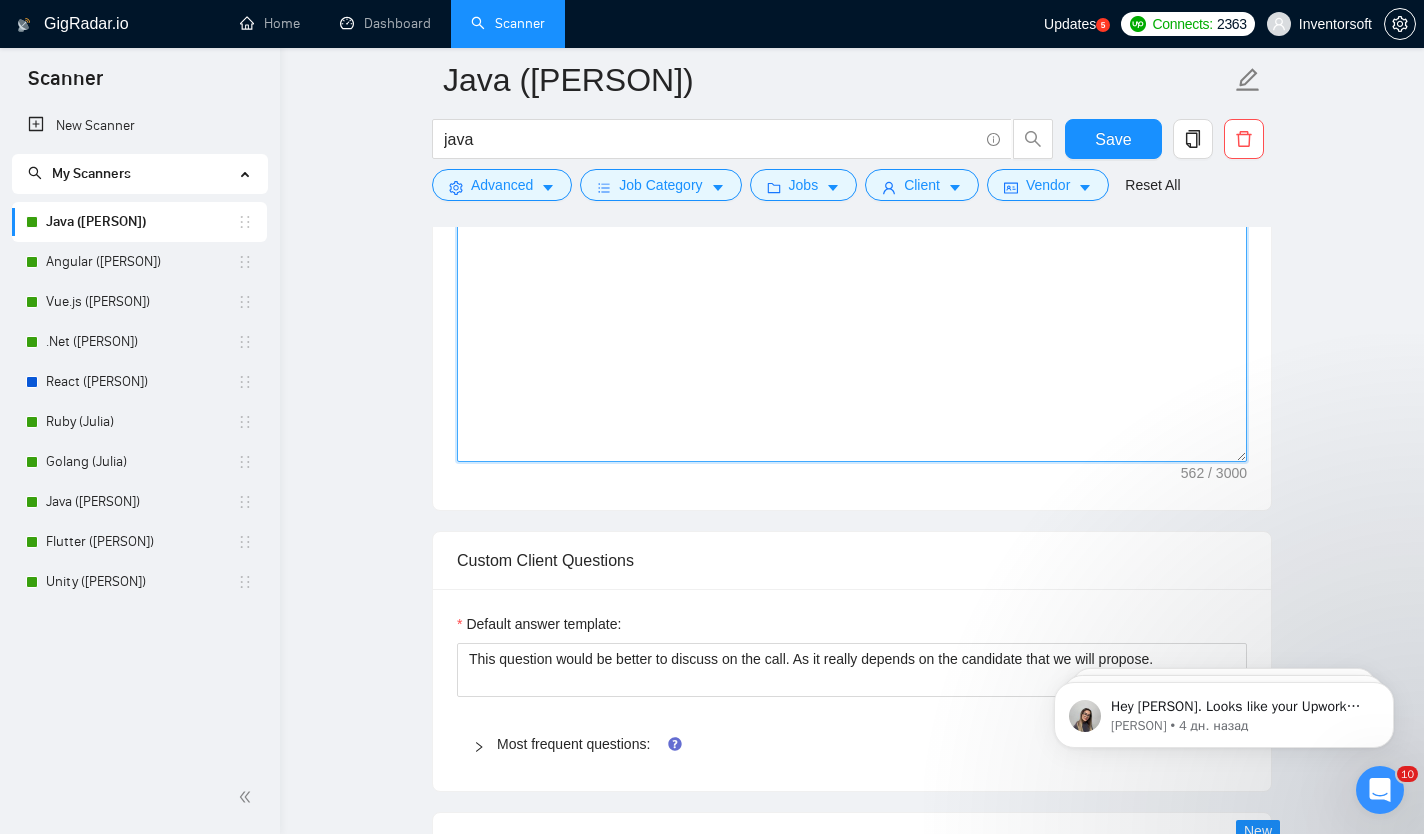 scroll, scrollTop: 1630, scrollLeft: 0, axis: vertical 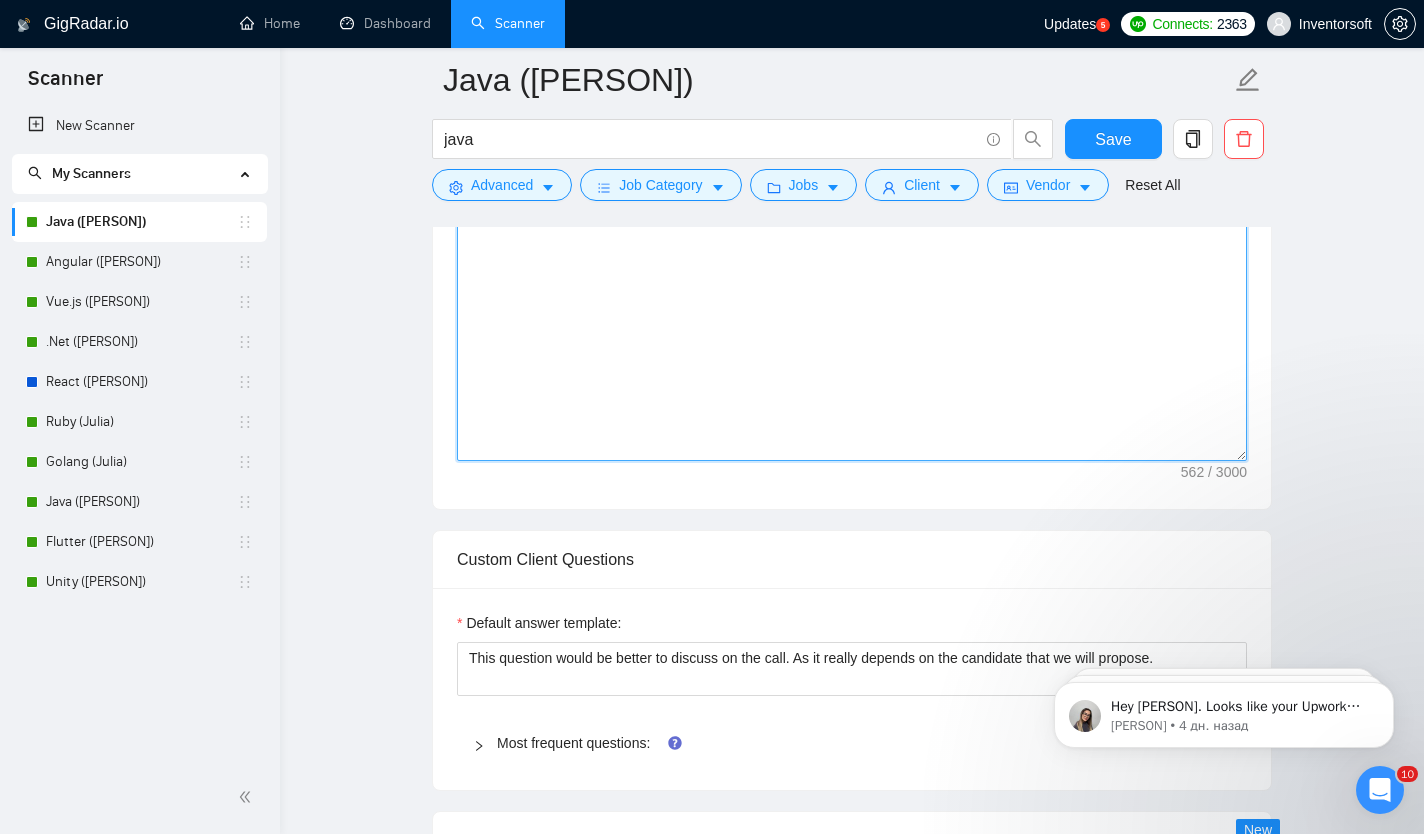 paste on "[Write a personal greeting using the client’s name or company name (if any is provided) using the client’s time of the day!]
I have an excellent developer for [simplified title of the project]. He has 5 years of experience ready to join your project immediately.
We specialize in Java development and currently support 45 active clients using Java-based systems. Some of our notable clients include Sony Music, FlyBlade, DNV, and Ookla.
I’m [PERSON], Co-Founder of Inventorsoft.co — an agency focused on SaaS and enterprise solutions.
Please take a look at this candidate’s CV and let me know if he’s a good fit:
https://drive.google.com/file/d/1Qu52VHaPlGJme-8GwLpMd30SYuCkz91O/view" 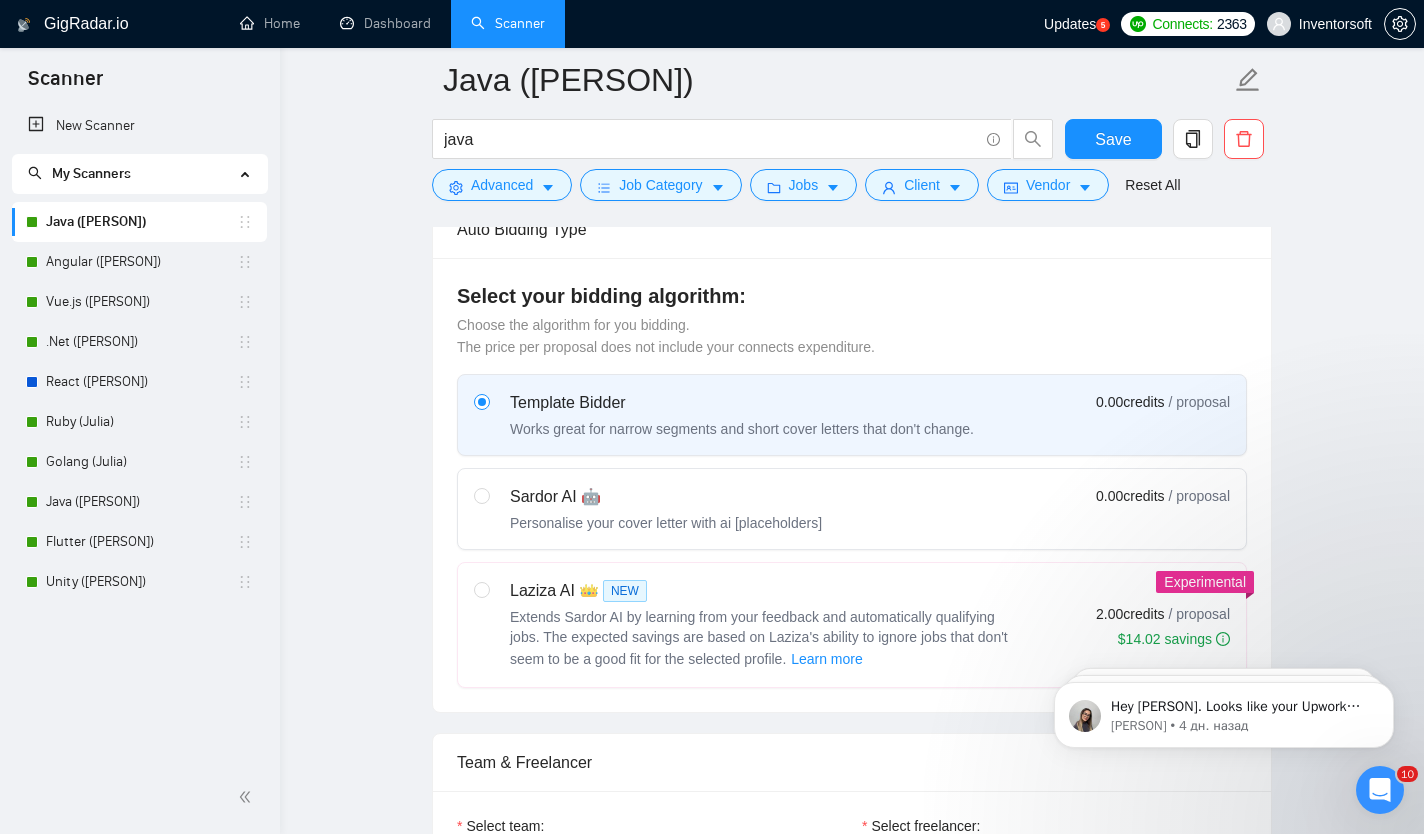 scroll, scrollTop: 489, scrollLeft: 0, axis: vertical 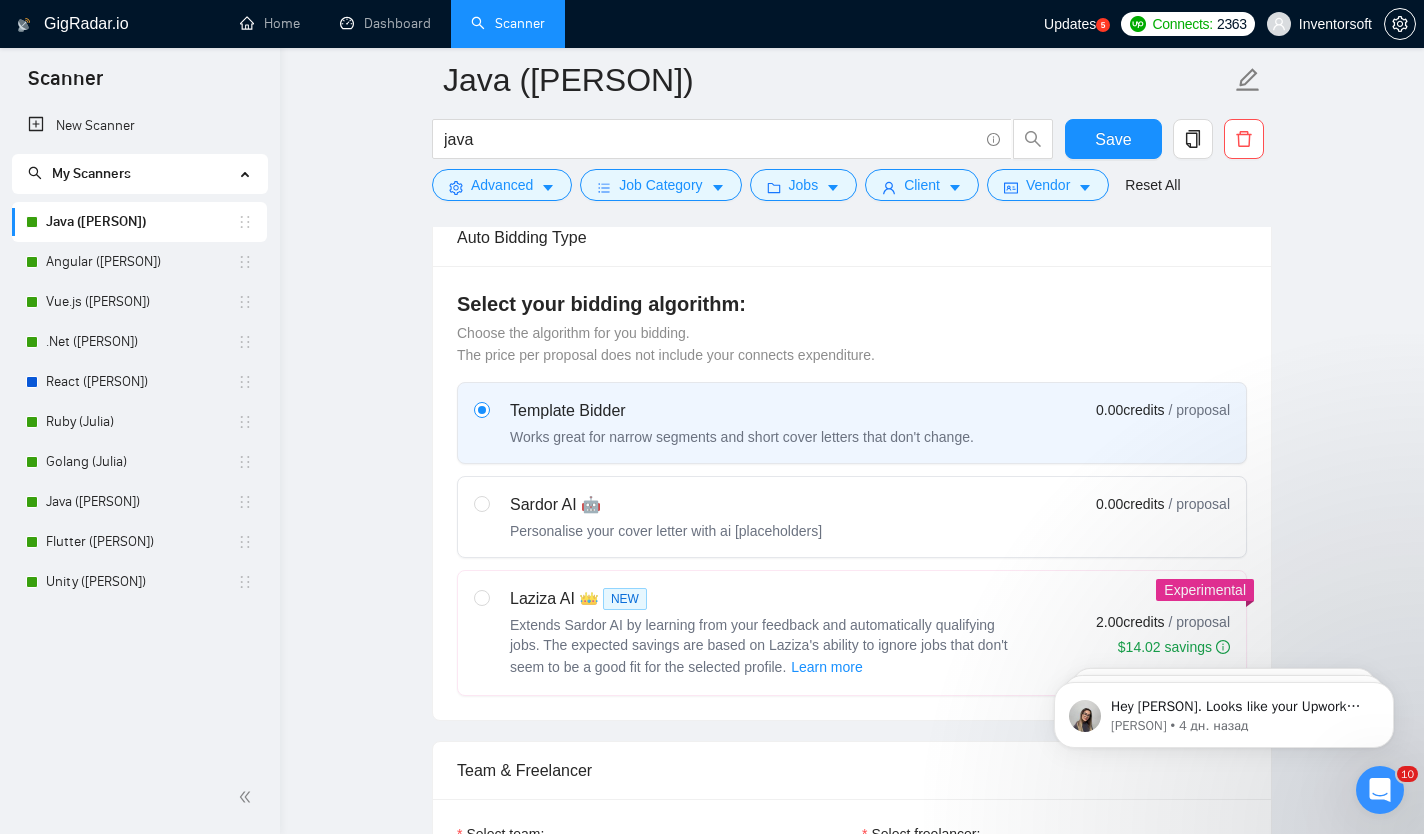 type on "[Write a personal greeting using the client’s name or company name (if any is provided) using the client’s time of the day!]
I have an excellent developer for [simplified title of the project]. He has 5 years of experience ready to join your project immediately.
We specialize in Java development and currently support 45 active clients using Java-based systems. Some of our notable clients include Sony Music, FlyBlade, DNV, and Ookla.
I’m [PERSON], Co-Founder of Inventorsoft.co — an agency focused on SaaS and enterprise solutions.
Please take a look at this candidate’s CV and let me know if he’s a good fit:
https://drive.google.com/file/d/1Qu52VHaPlGJme-8GwLpMd30SYuCkz91O/view" 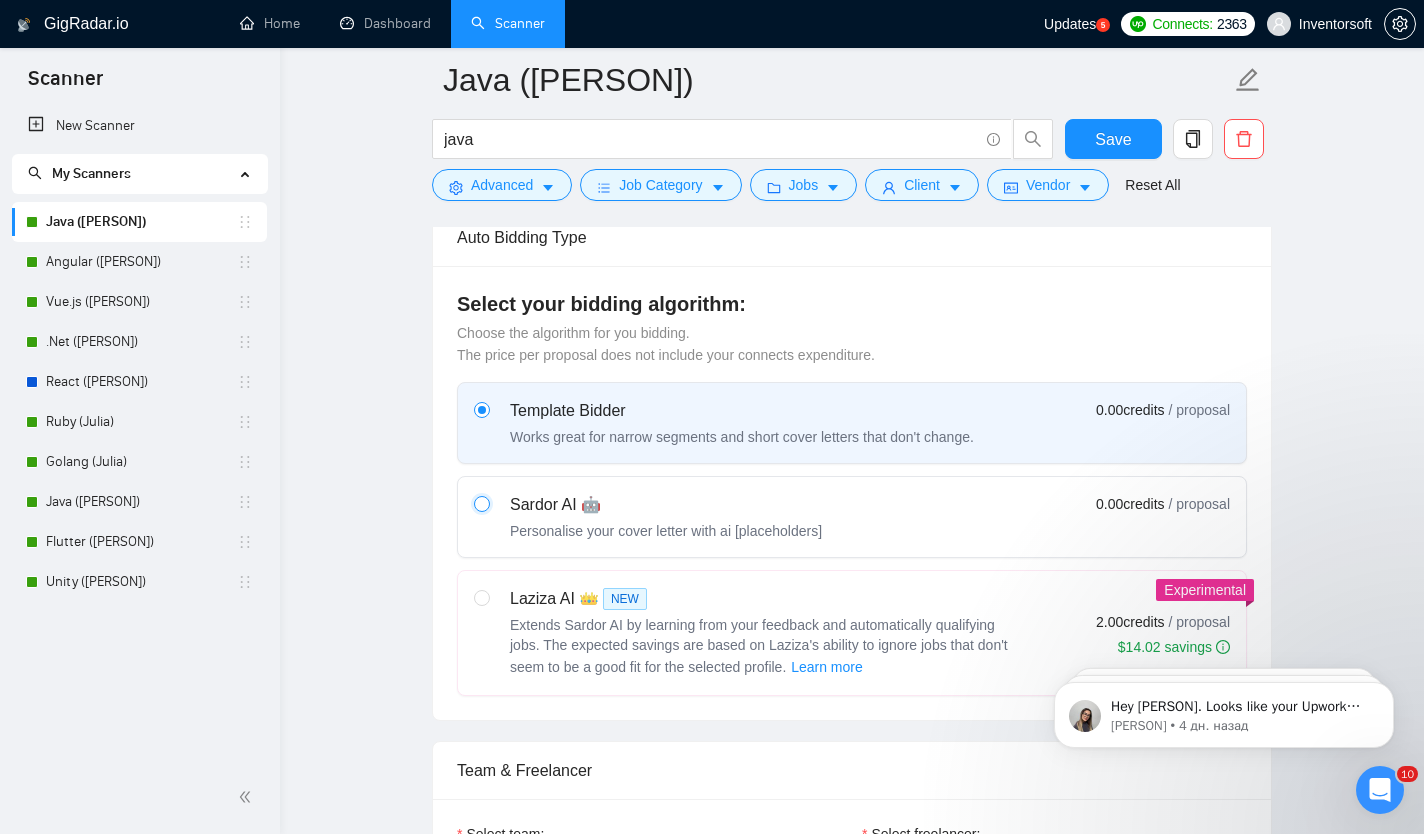 click at bounding box center [481, 503] 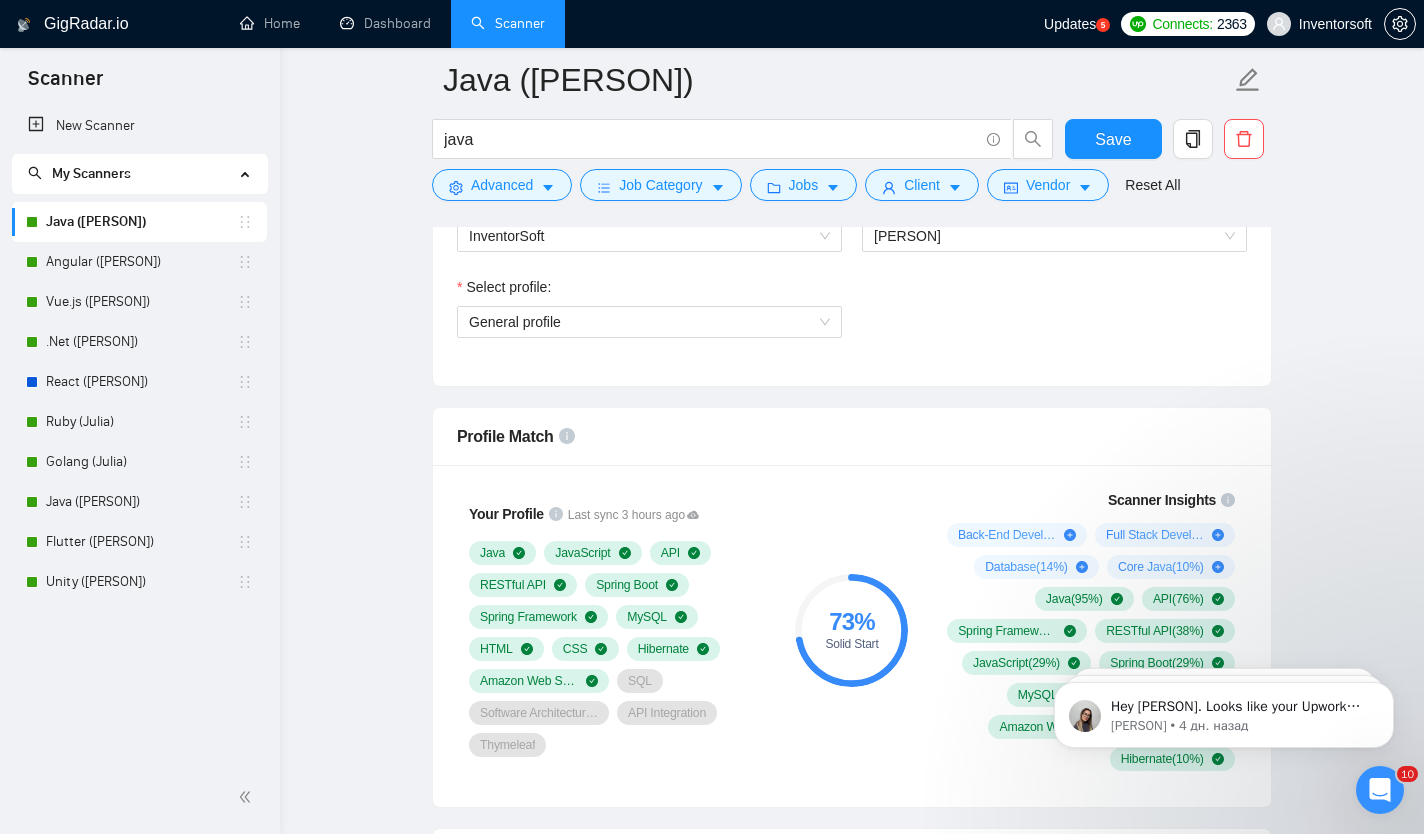 scroll, scrollTop: 1096, scrollLeft: 0, axis: vertical 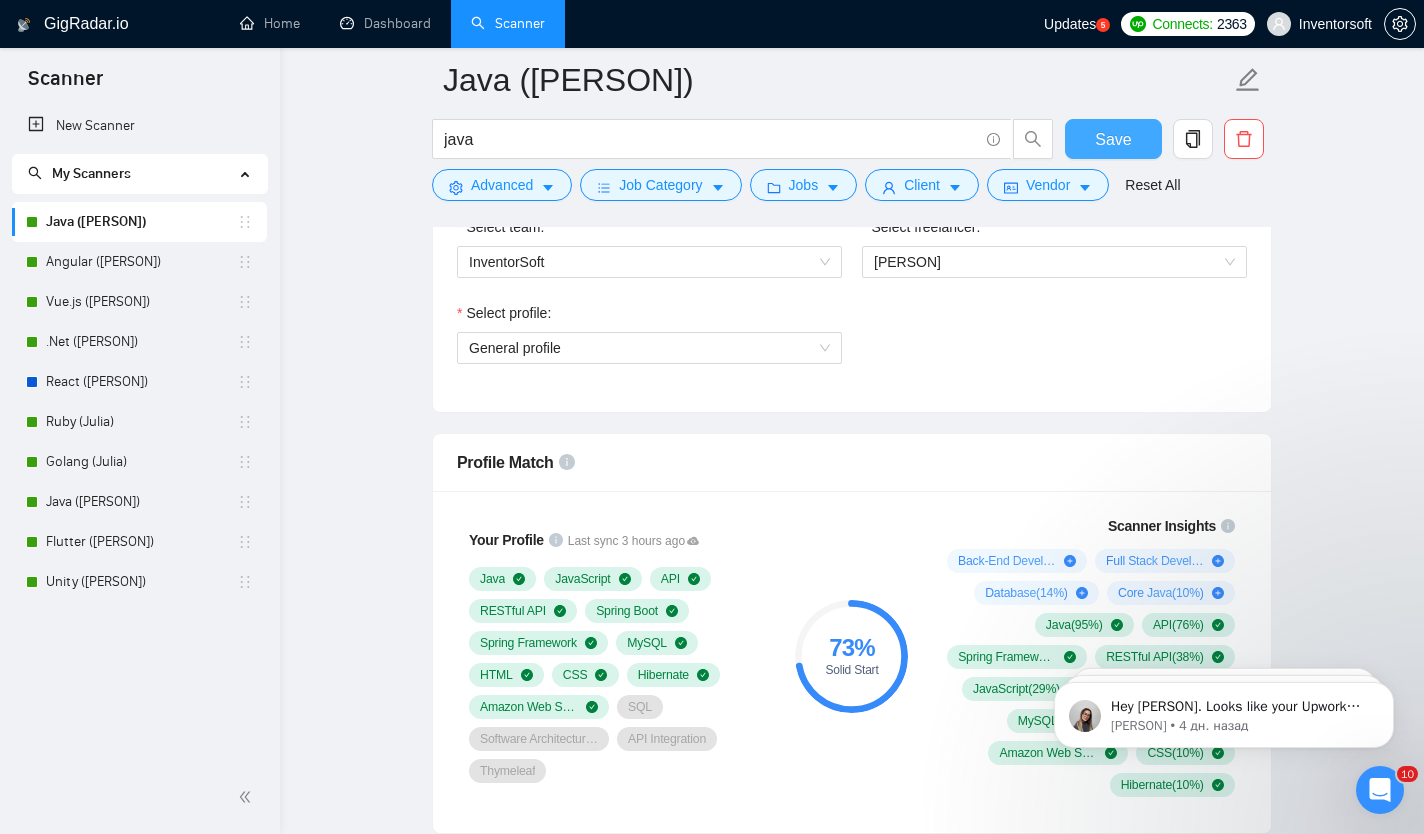 click on "Save" at bounding box center [1113, 139] 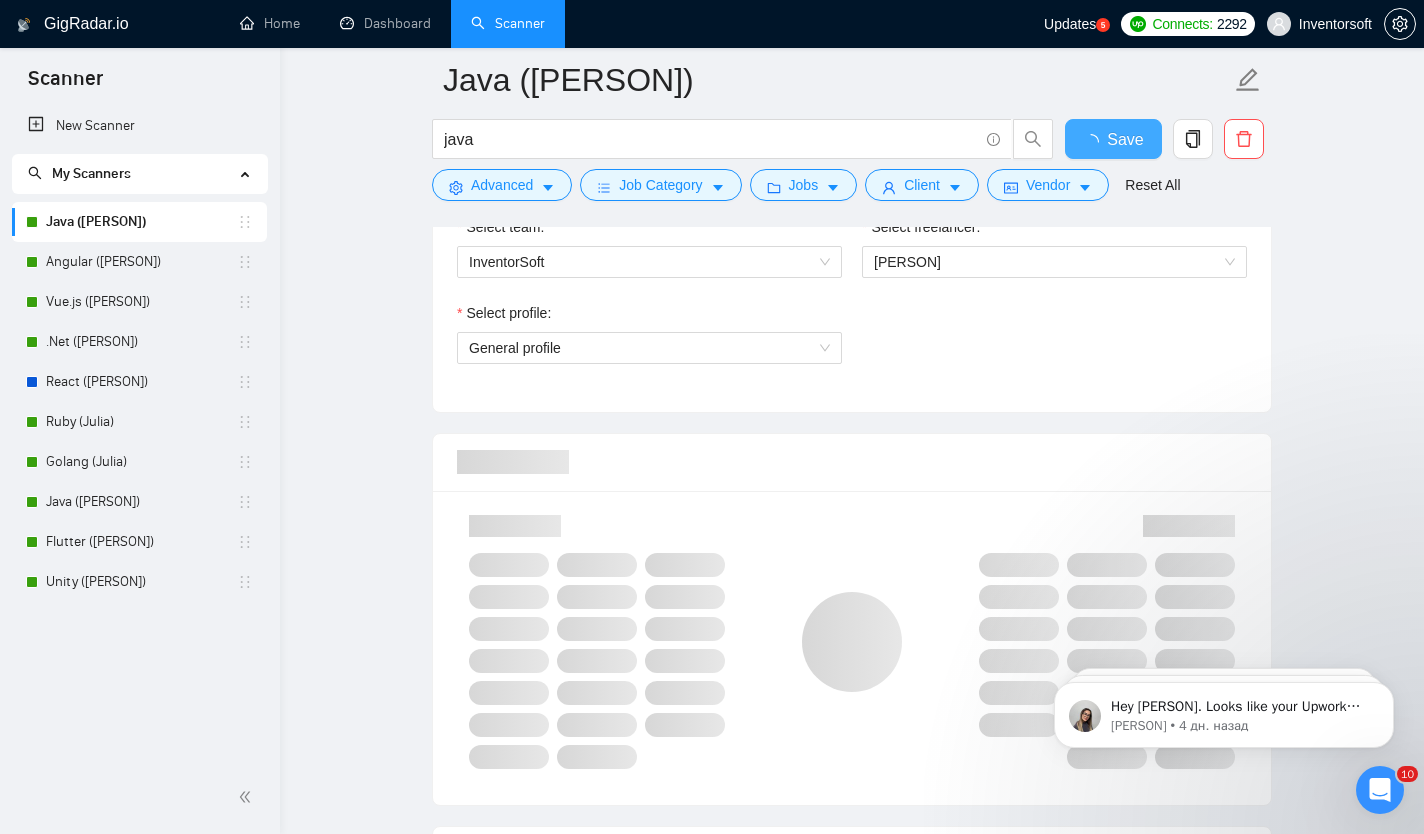 type 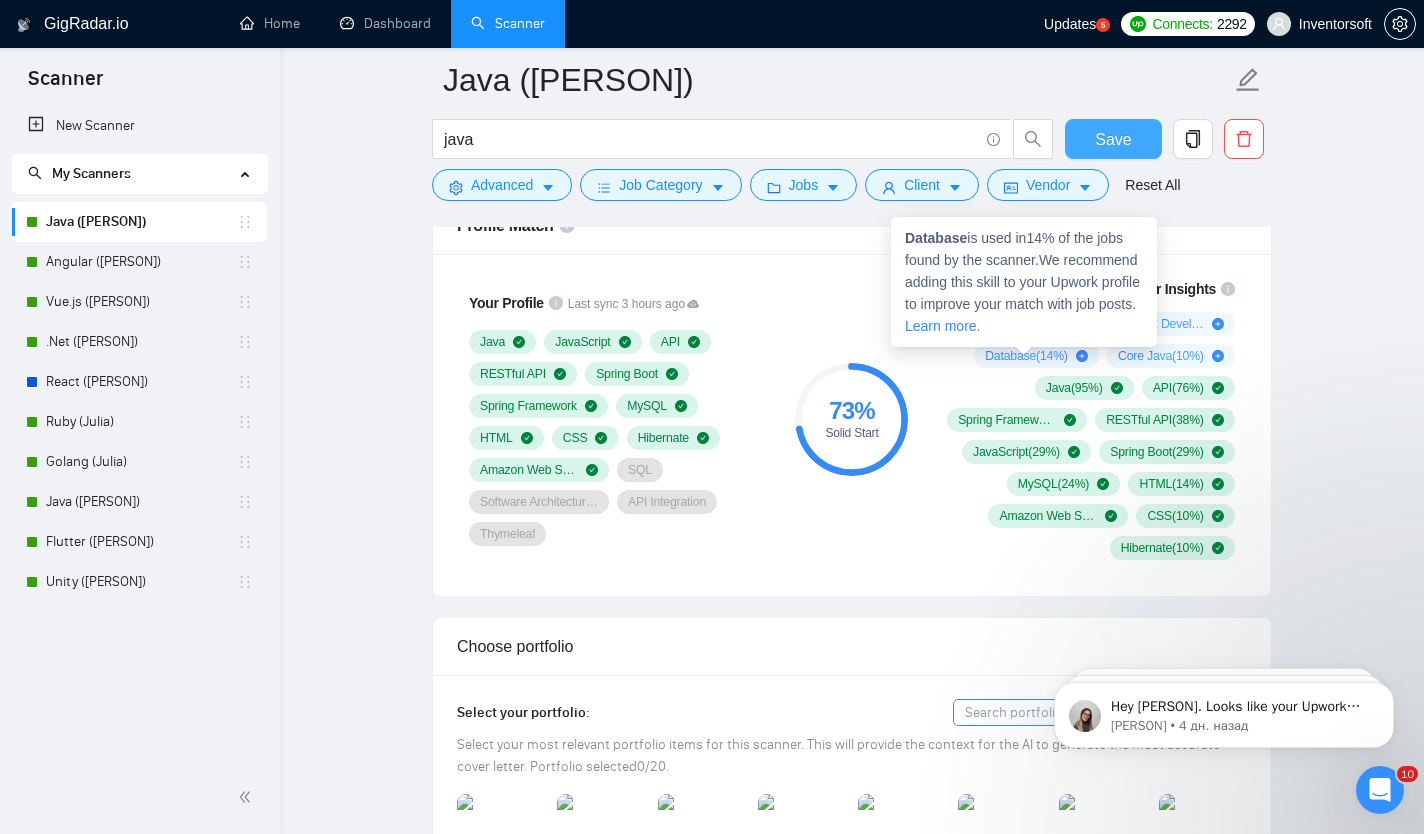 scroll, scrollTop: 1340, scrollLeft: 0, axis: vertical 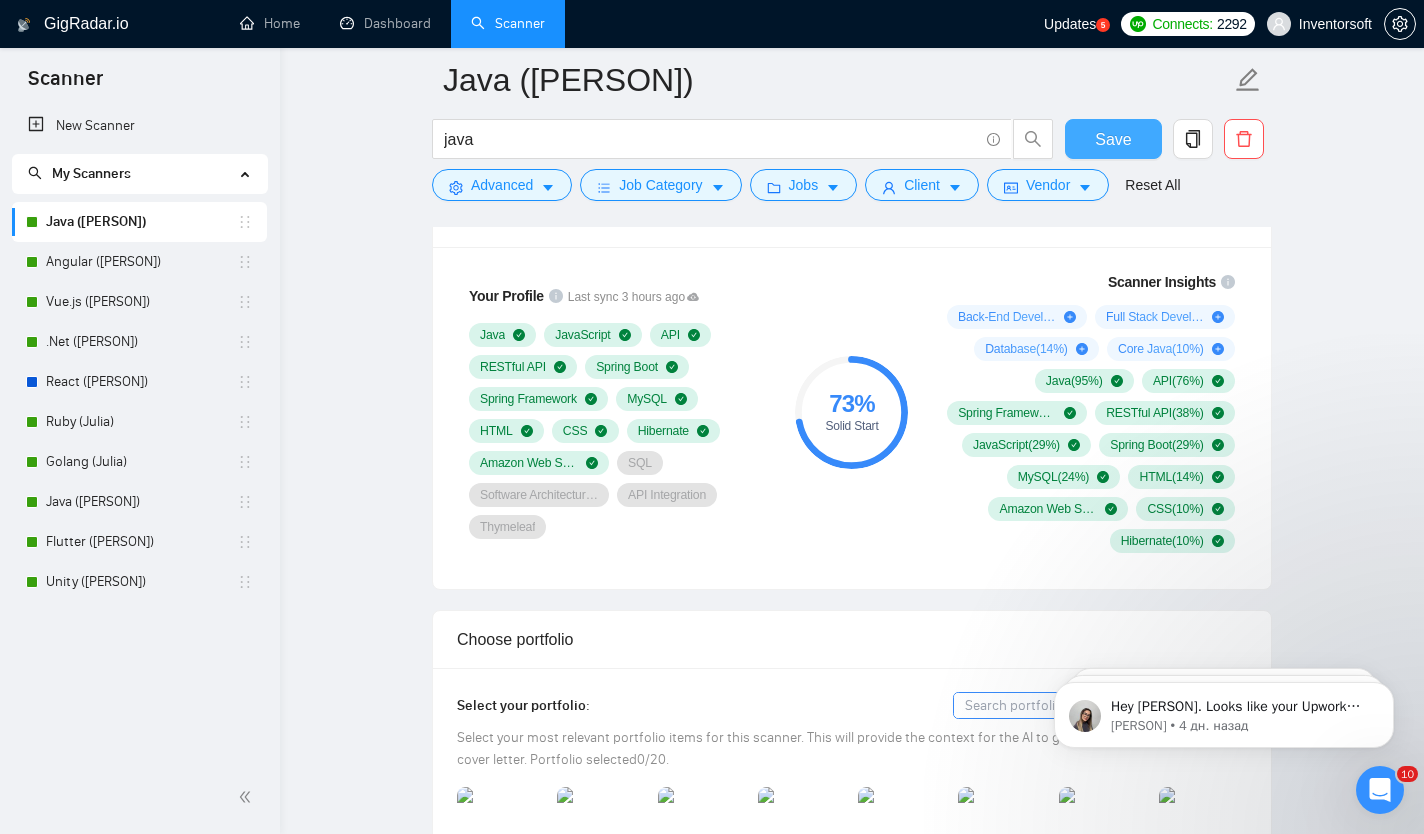 type 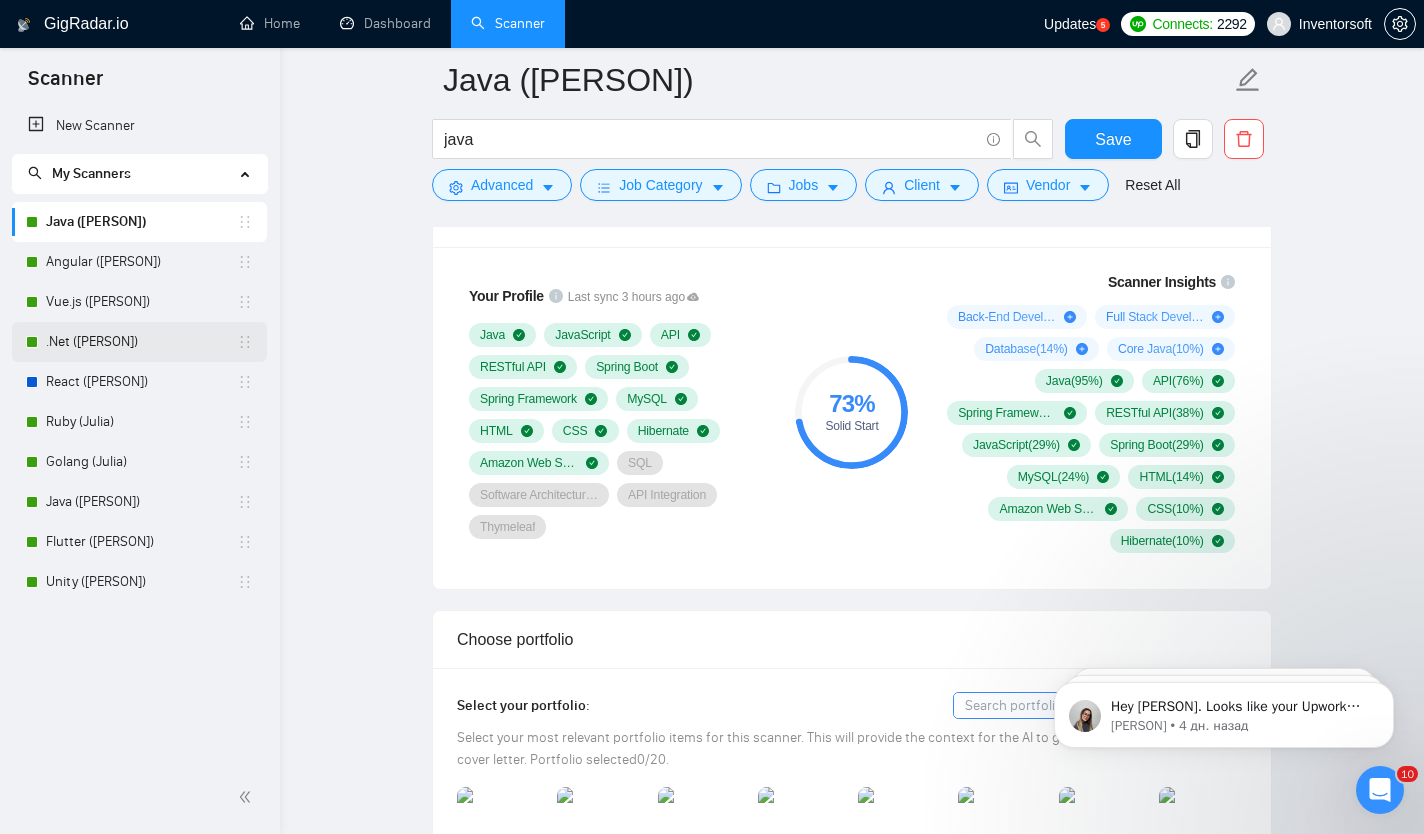click on ".Net ([PERSON])" at bounding box center (141, 342) 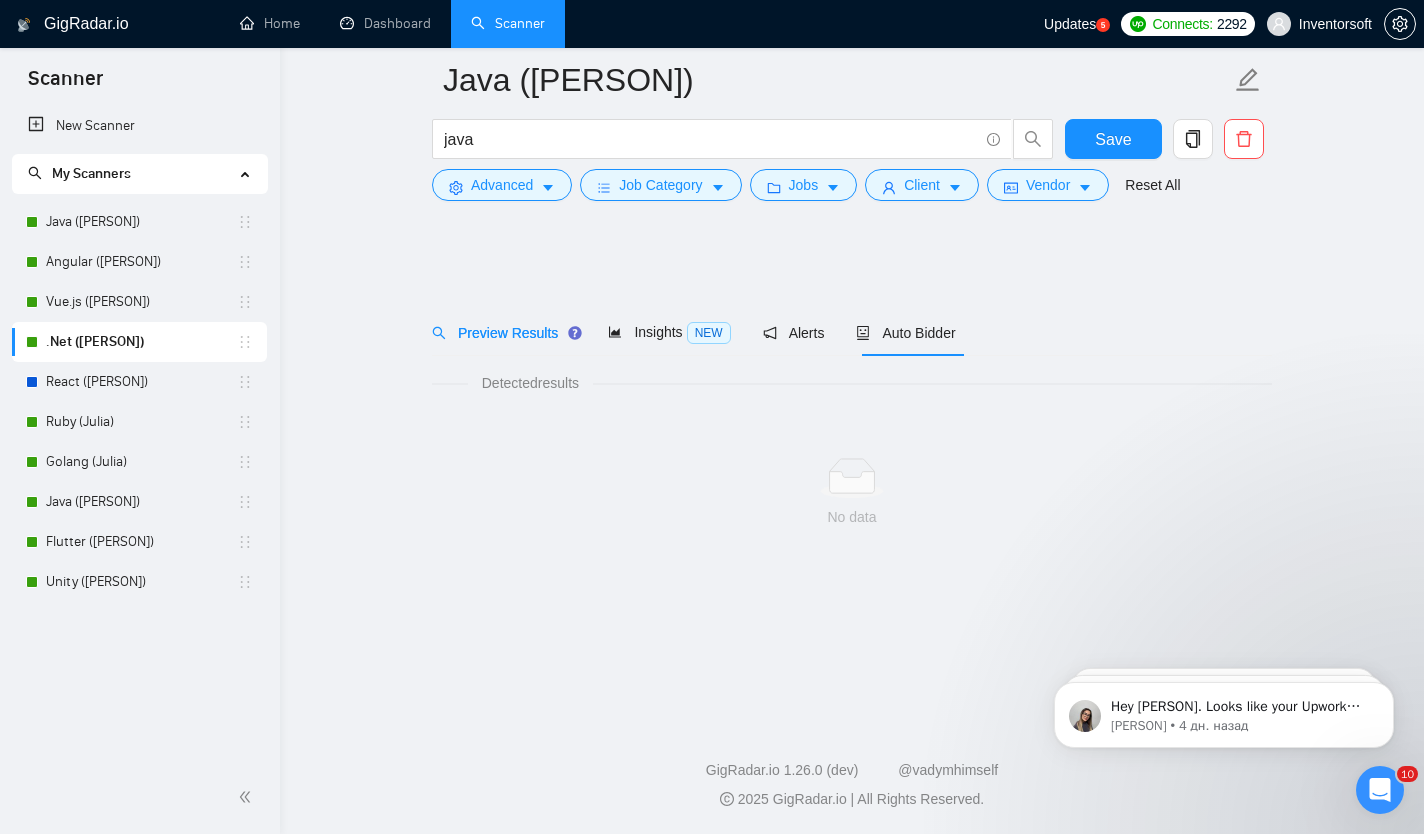 scroll, scrollTop: 0, scrollLeft: 0, axis: both 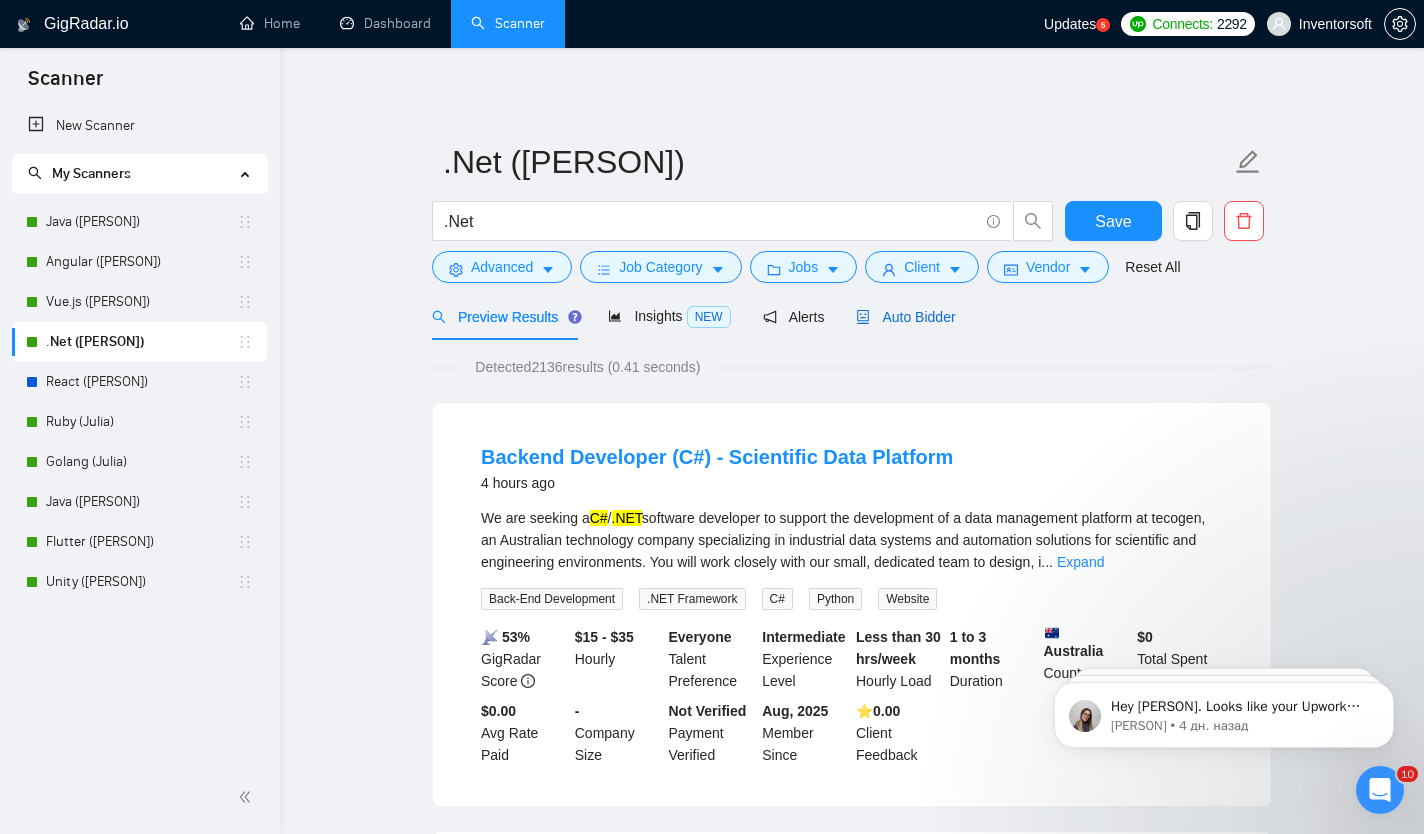 click on "Auto Bidder" at bounding box center [905, 317] 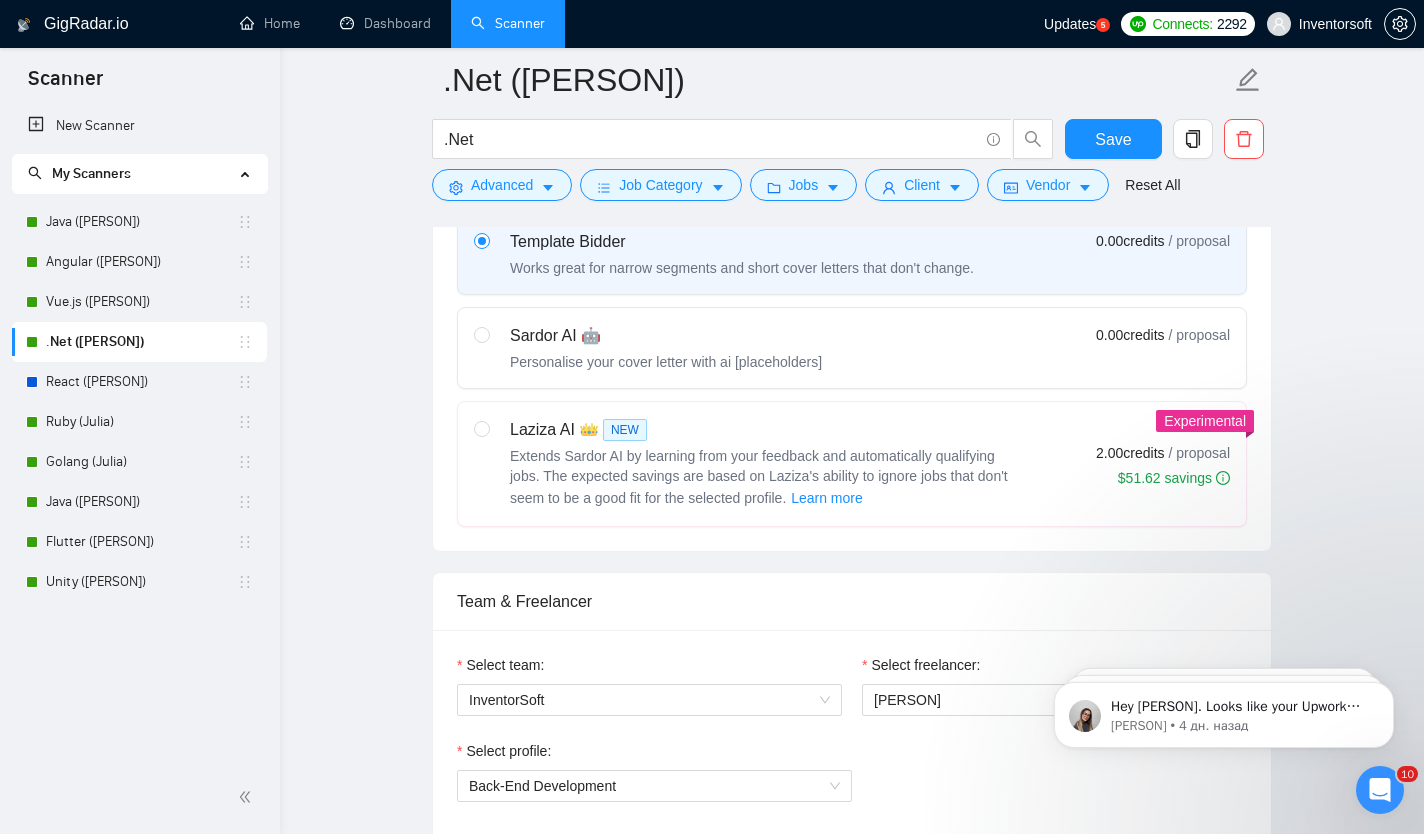 scroll, scrollTop: 609, scrollLeft: 0, axis: vertical 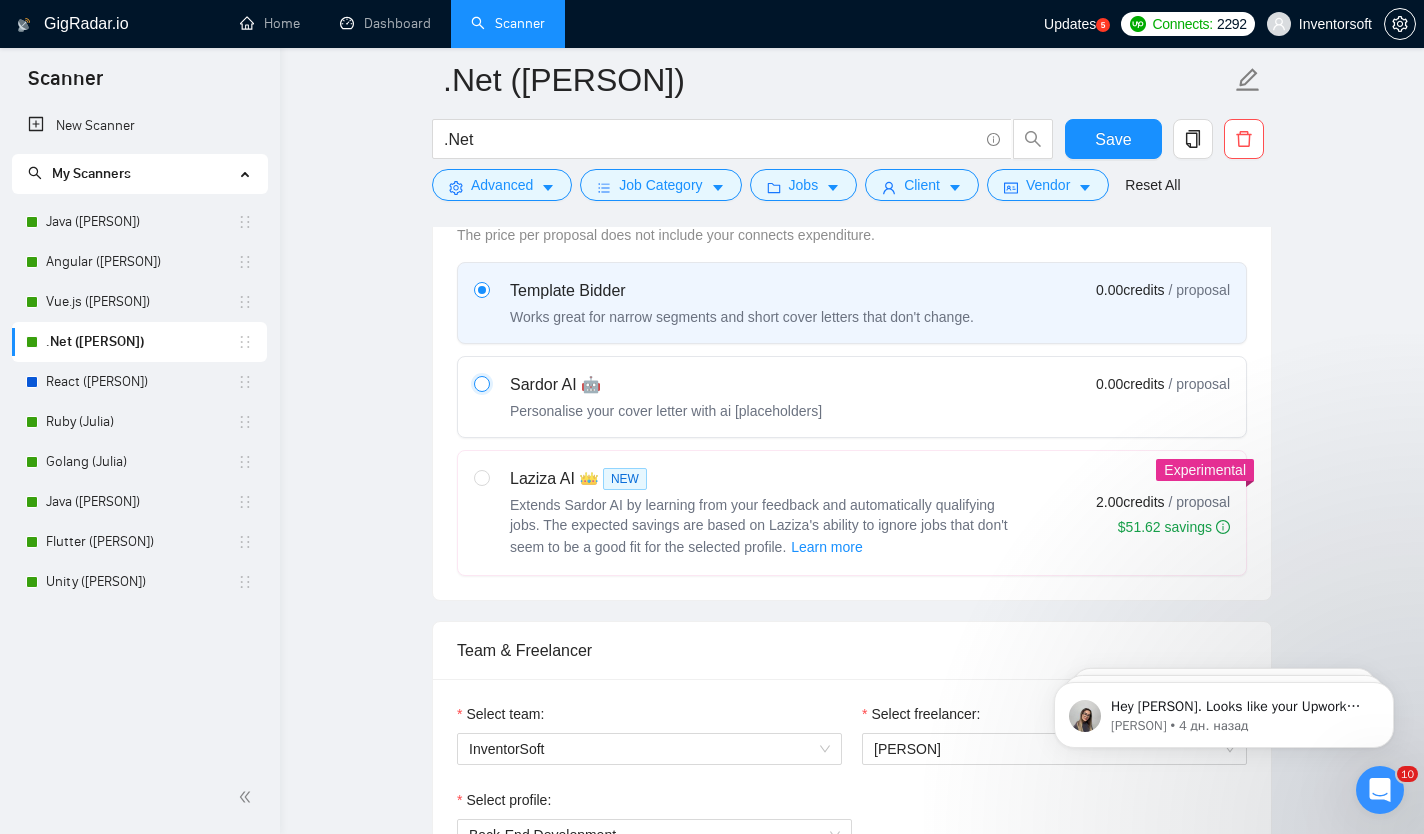 click at bounding box center (481, 383) 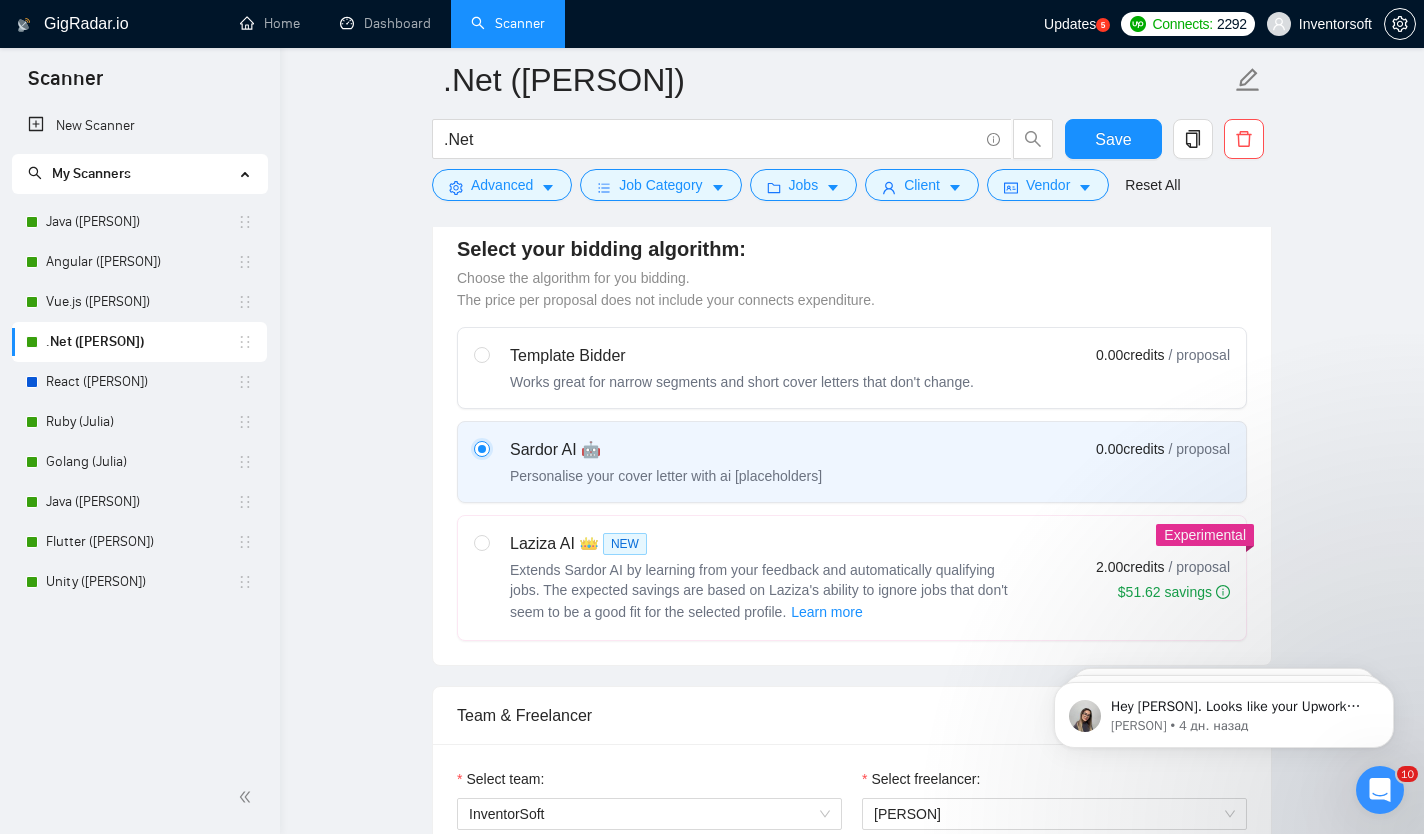 scroll, scrollTop: 543, scrollLeft: 0, axis: vertical 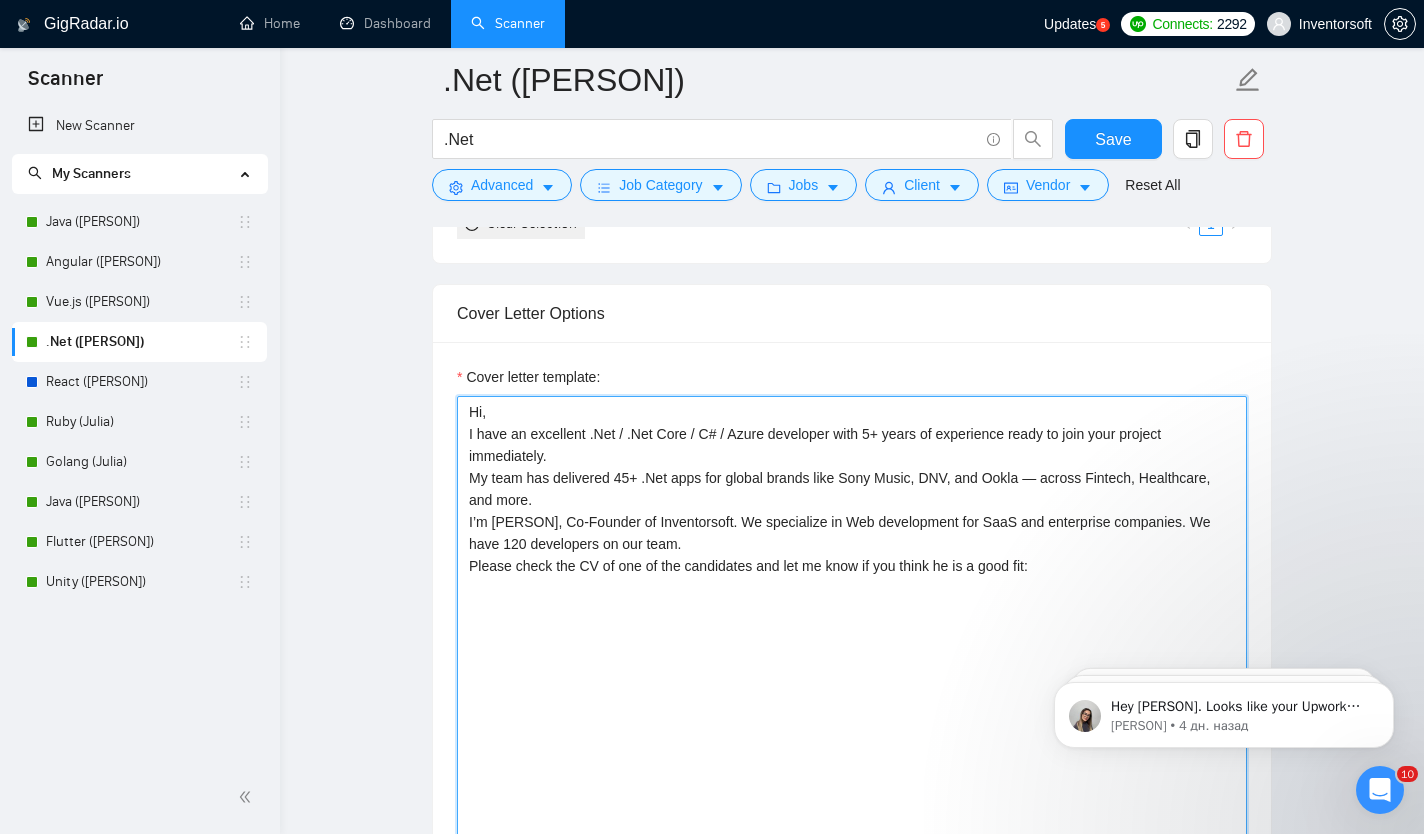 click on "Hi,
I have an excellent .Net / .Net Core / C# / Azure developer with 5+ years of experience ready to join your project immediately.
My team has delivered 45+ .Net apps for global brands like Sony Music, DNV, and Ookla — across Fintech, Healthcare, and more.
I’m [PERSON], Co-Founder of Inventorsoft. We specialize in Web development for SaaS and enterprise companies. We have 120 developers on our team.
Please check the CV of one of the candidates and let me know if you think he is a good fit:" at bounding box center [852, 621] 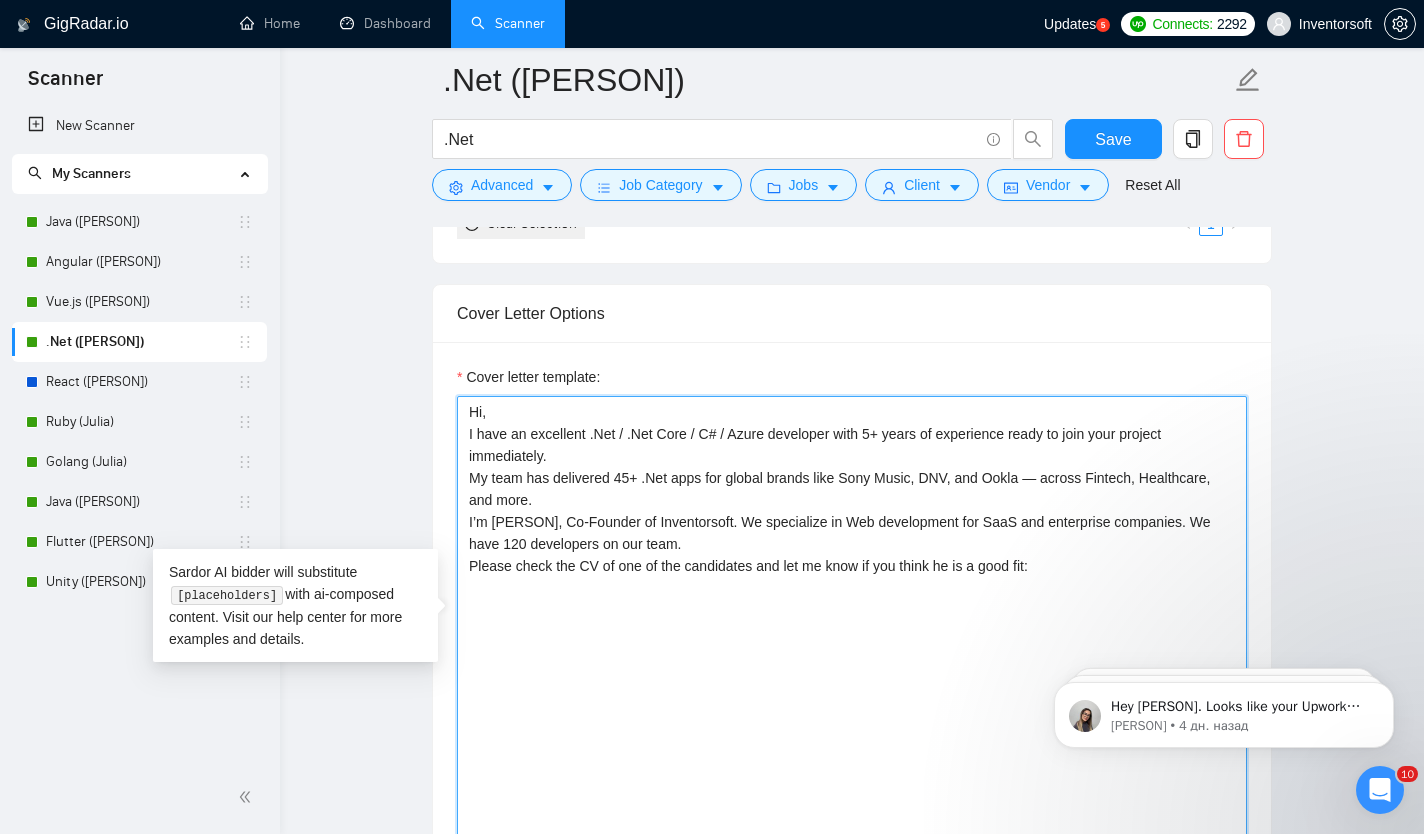 drag, startPoint x: 992, startPoint y: 588, endPoint x: 395, endPoint y: 587, distance: 597.00085 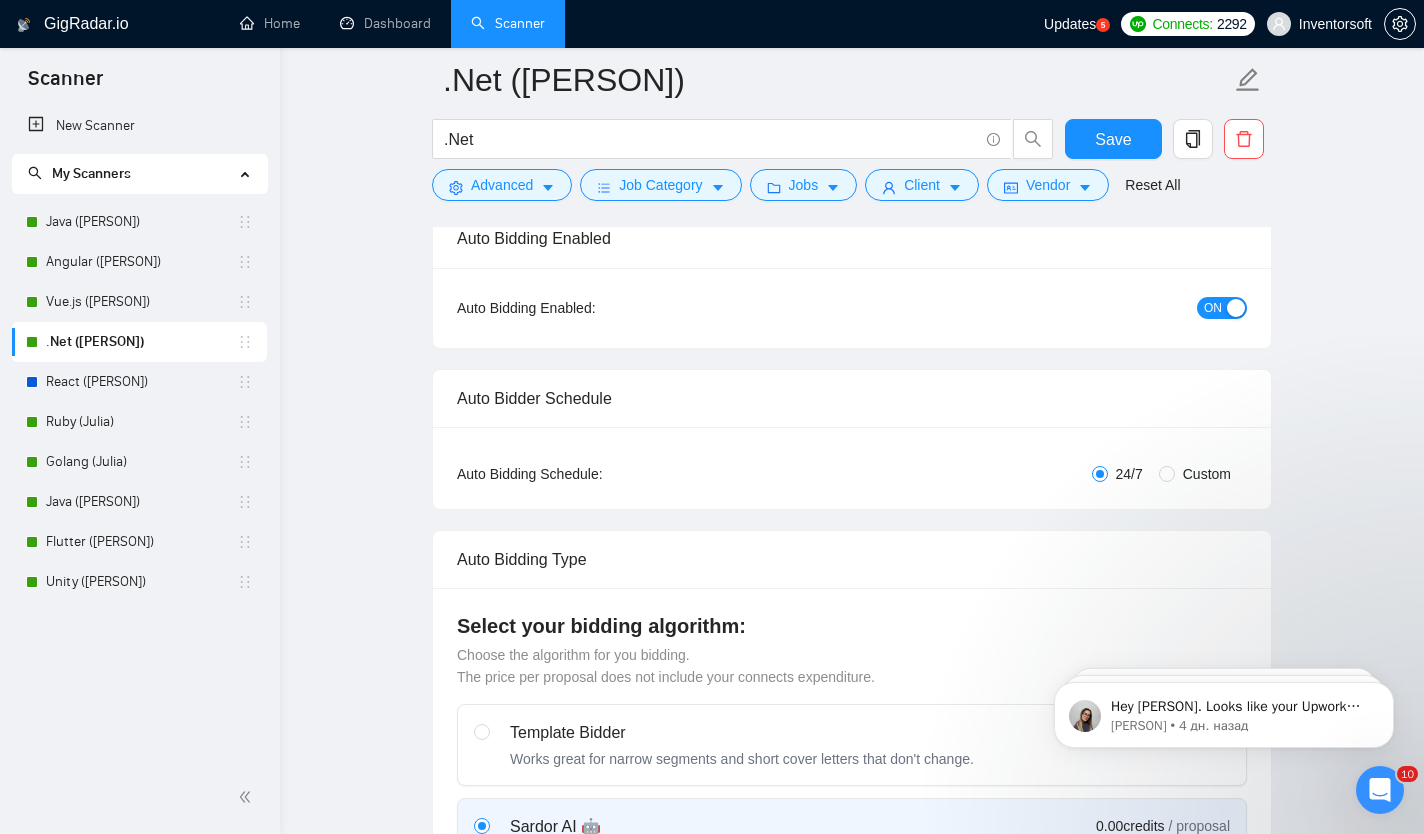 scroll, scrollTop: 0, scrollLeft: 0, axis: both 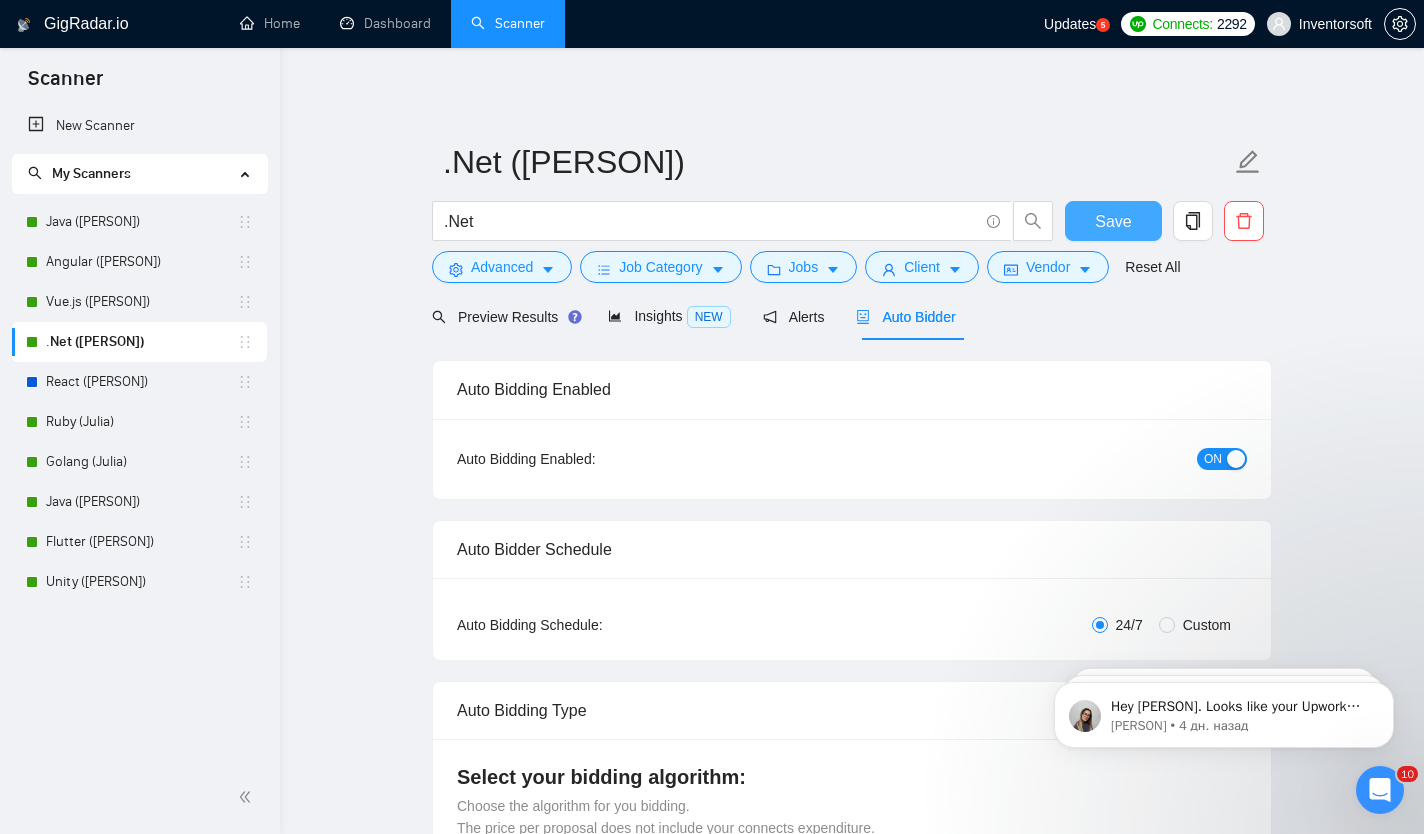 type on "[Write a personal greeting using the client’s name or company name (if any is provided) using the client’s time of the day!]
I have an excellent developer for [simplified title of the project]. He has 5 years of experience ready to join your project immediately.
We specialize in Java development and currently support 45 active clients using Java-based systems. Some of our notable clients include Sony Music, FlyBlade, DNV, and Ookla.
I’m [PERSON], Co-Founder of Inventorsoft.co — an agency focused on SaaS and enterprise solutions.
Please take a look at this candidate’s CV and let me know if he’s a good fit:
https://drive.google.com/file/d/10dC6E0KZv9zSka-nItb-wlPz4RTl21zW/view" 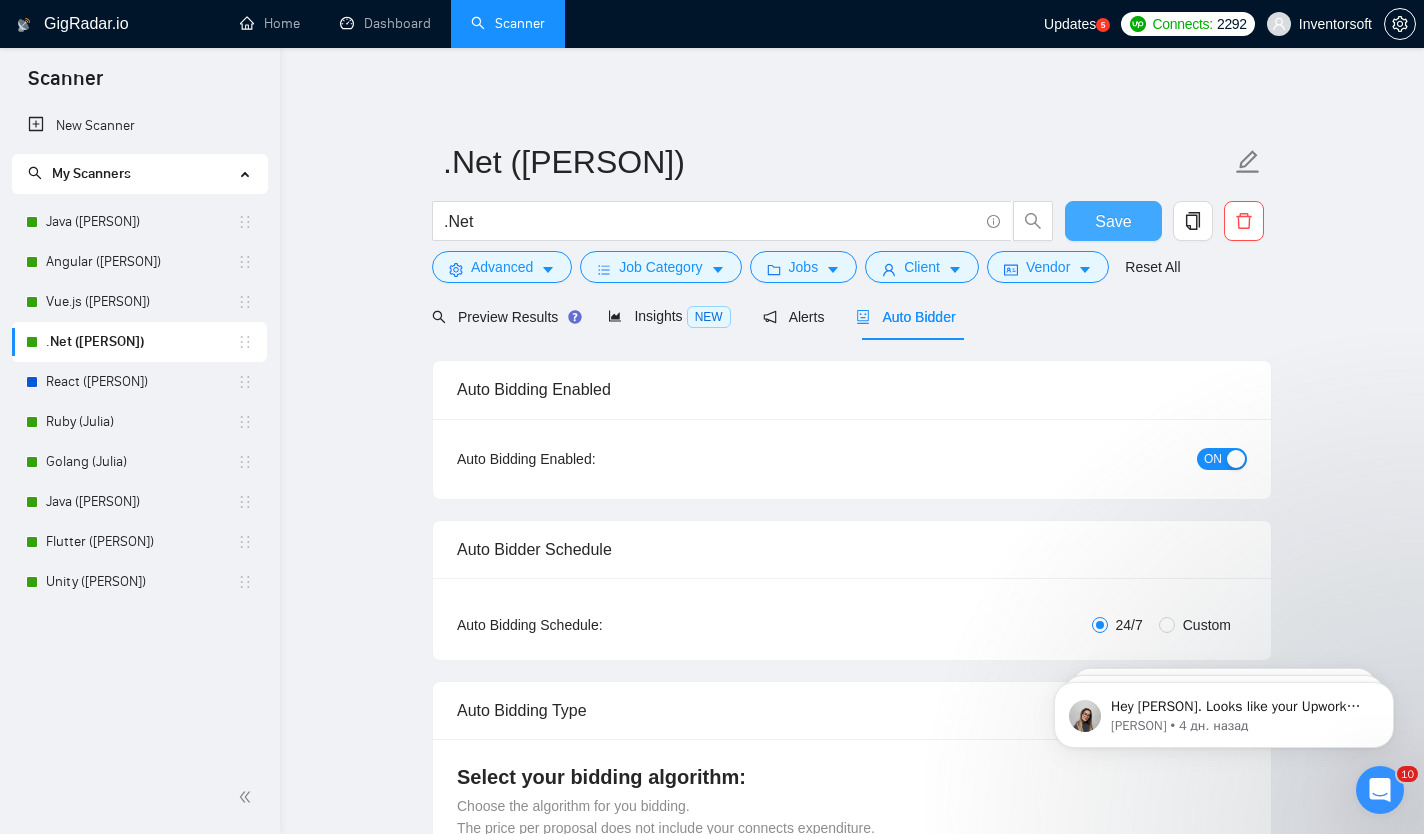 click on "Save" at bounding box center (1113, 221) 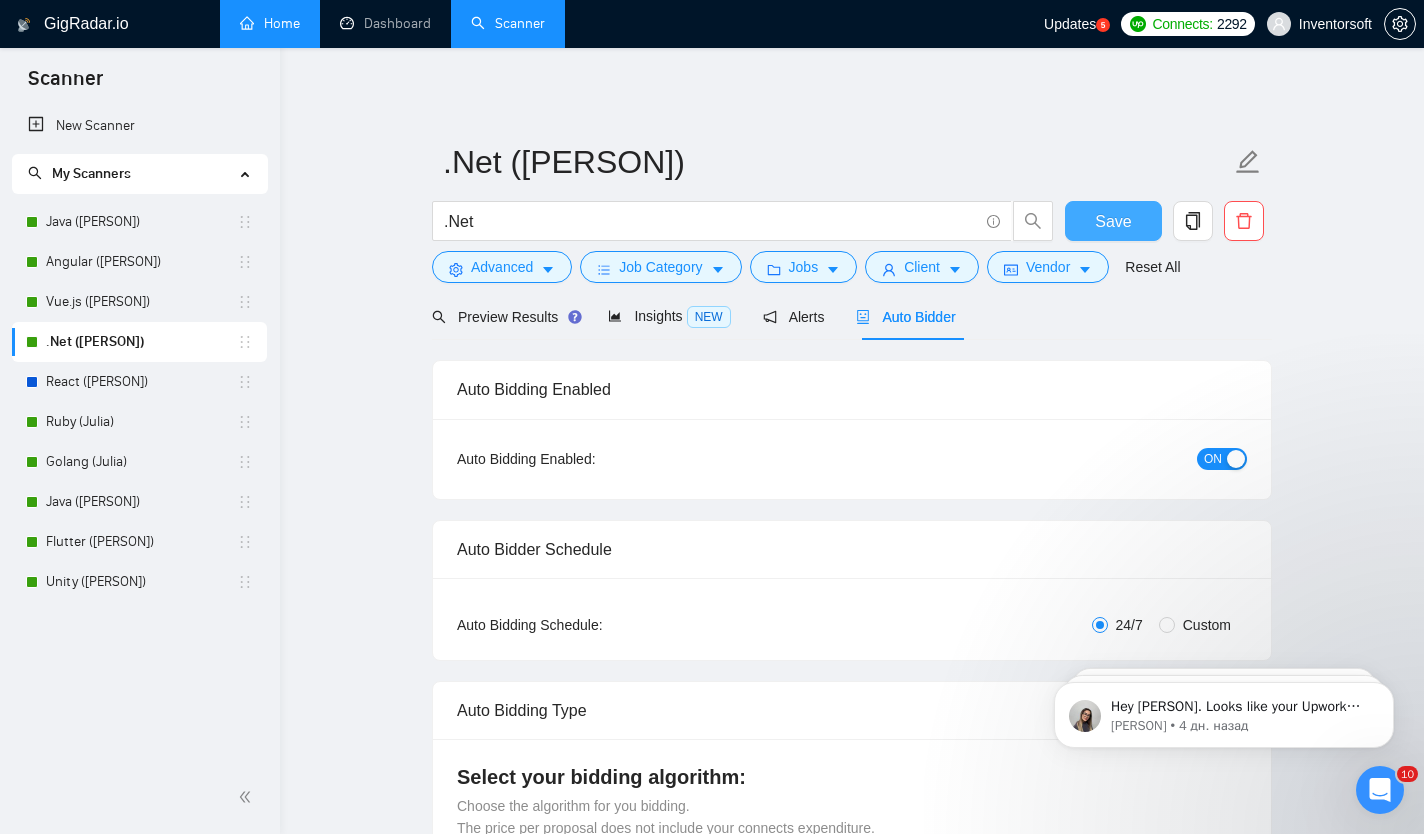type 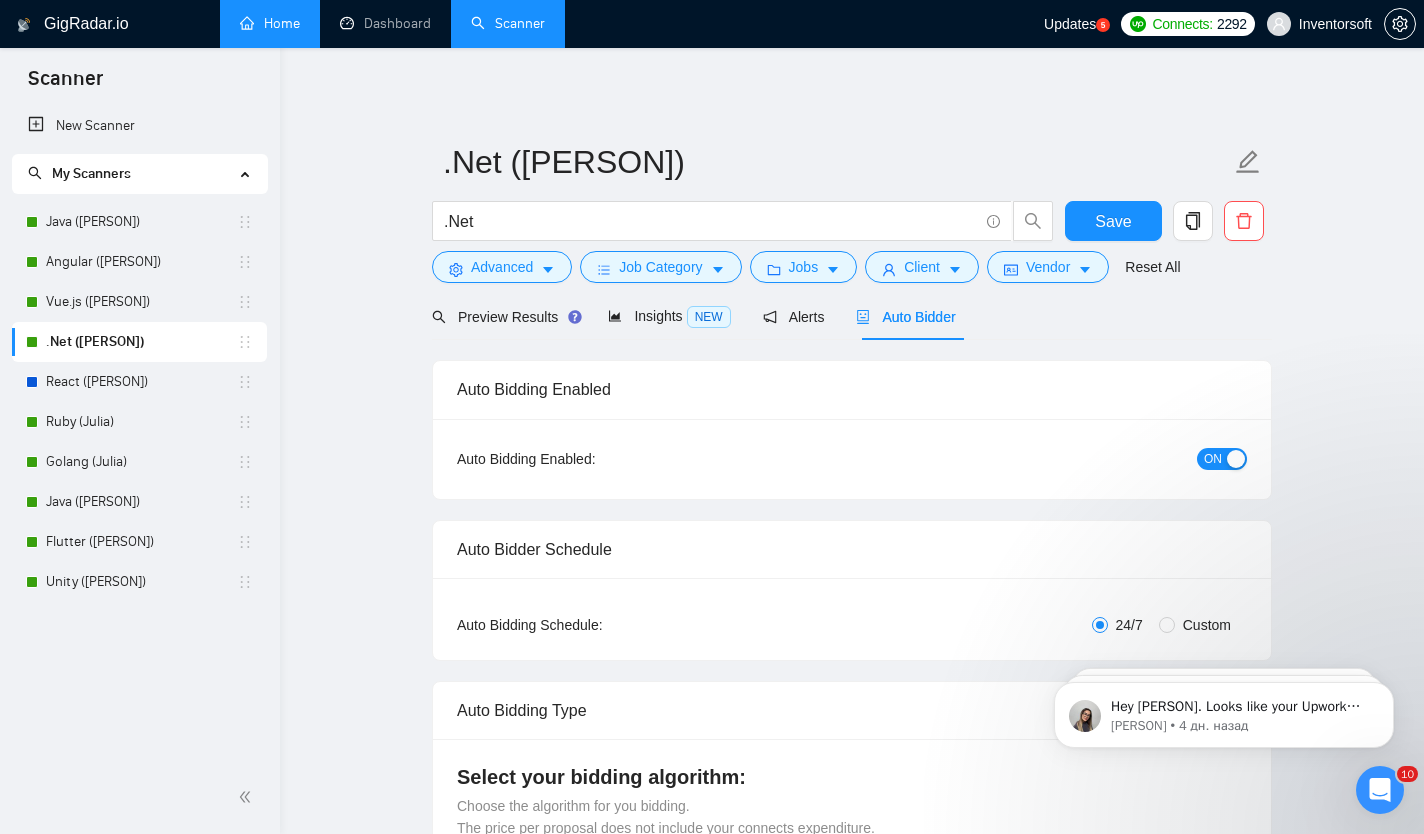 click on "Home" at bounding box center (270, 23) 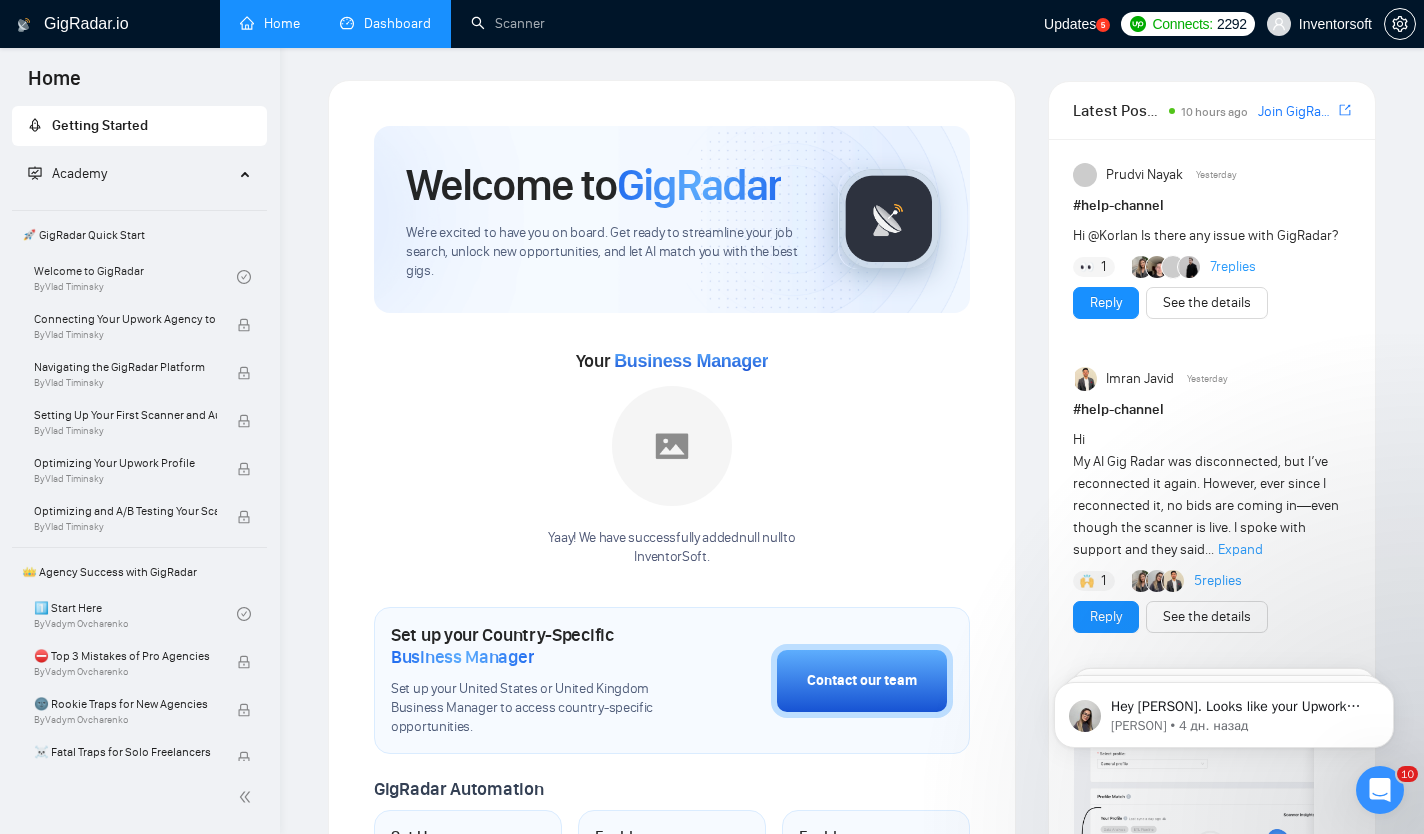 click on "Dashboard" at bounding box center [385, 23] 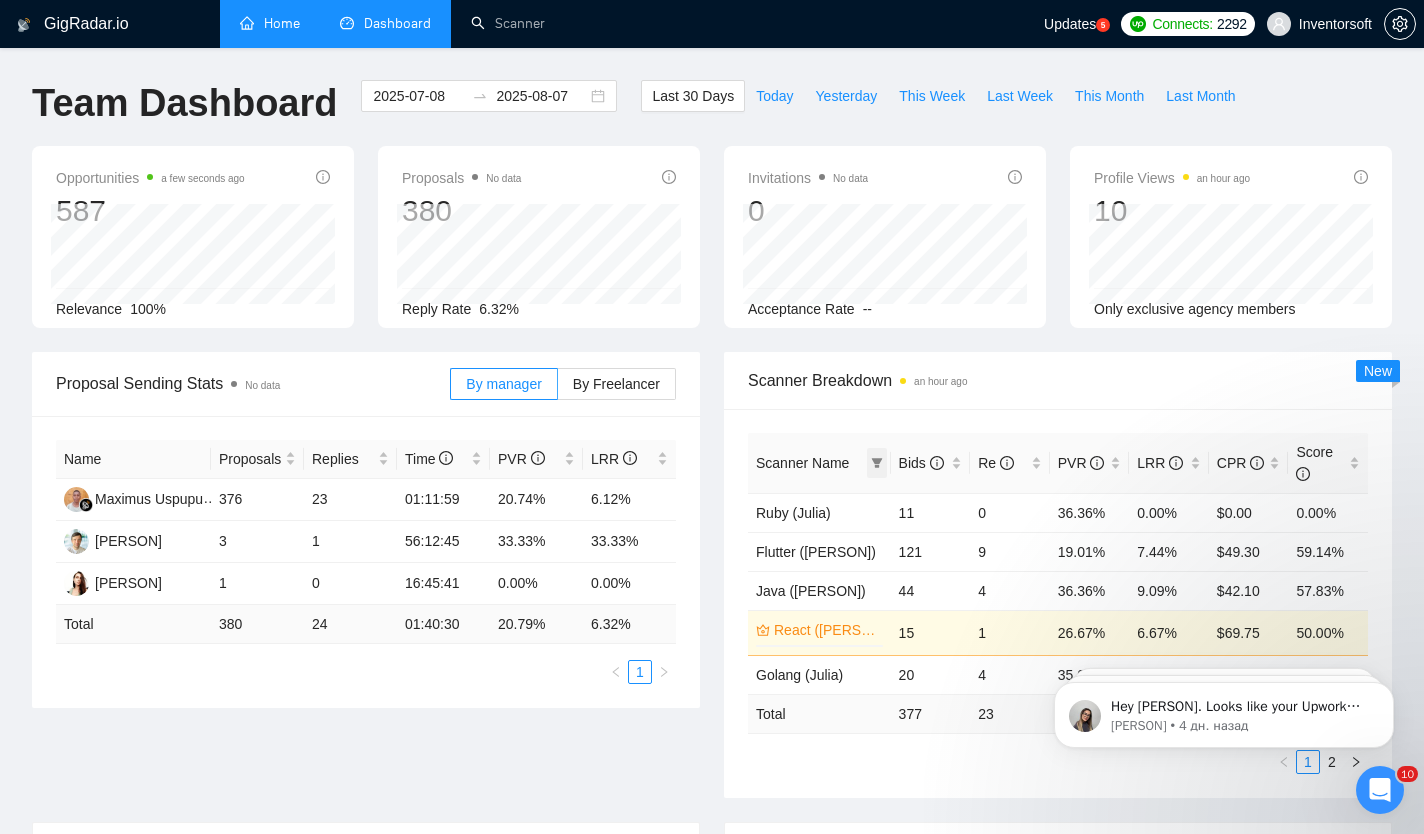 click 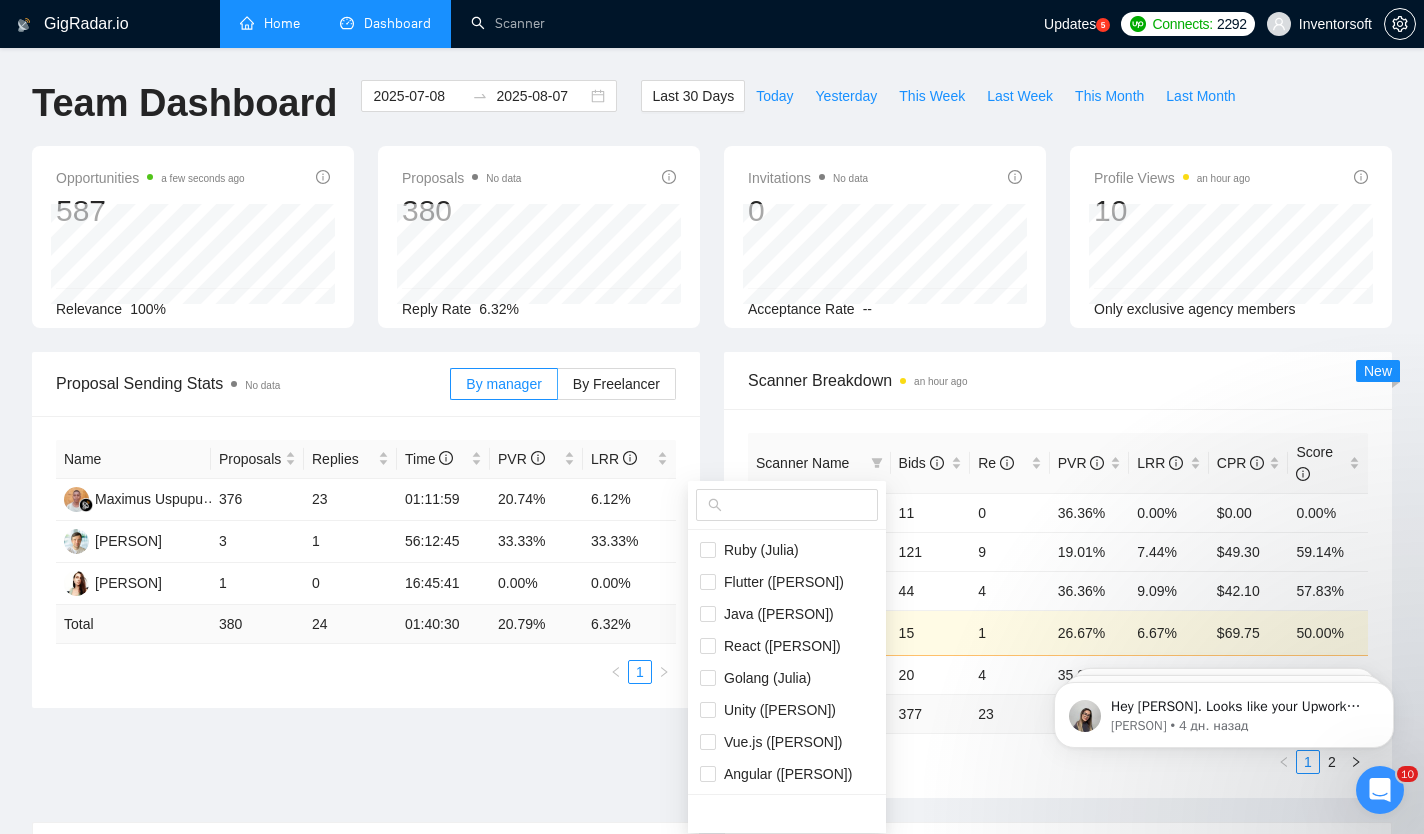 click on "Scanner Name" at bounding box center [802, 463] 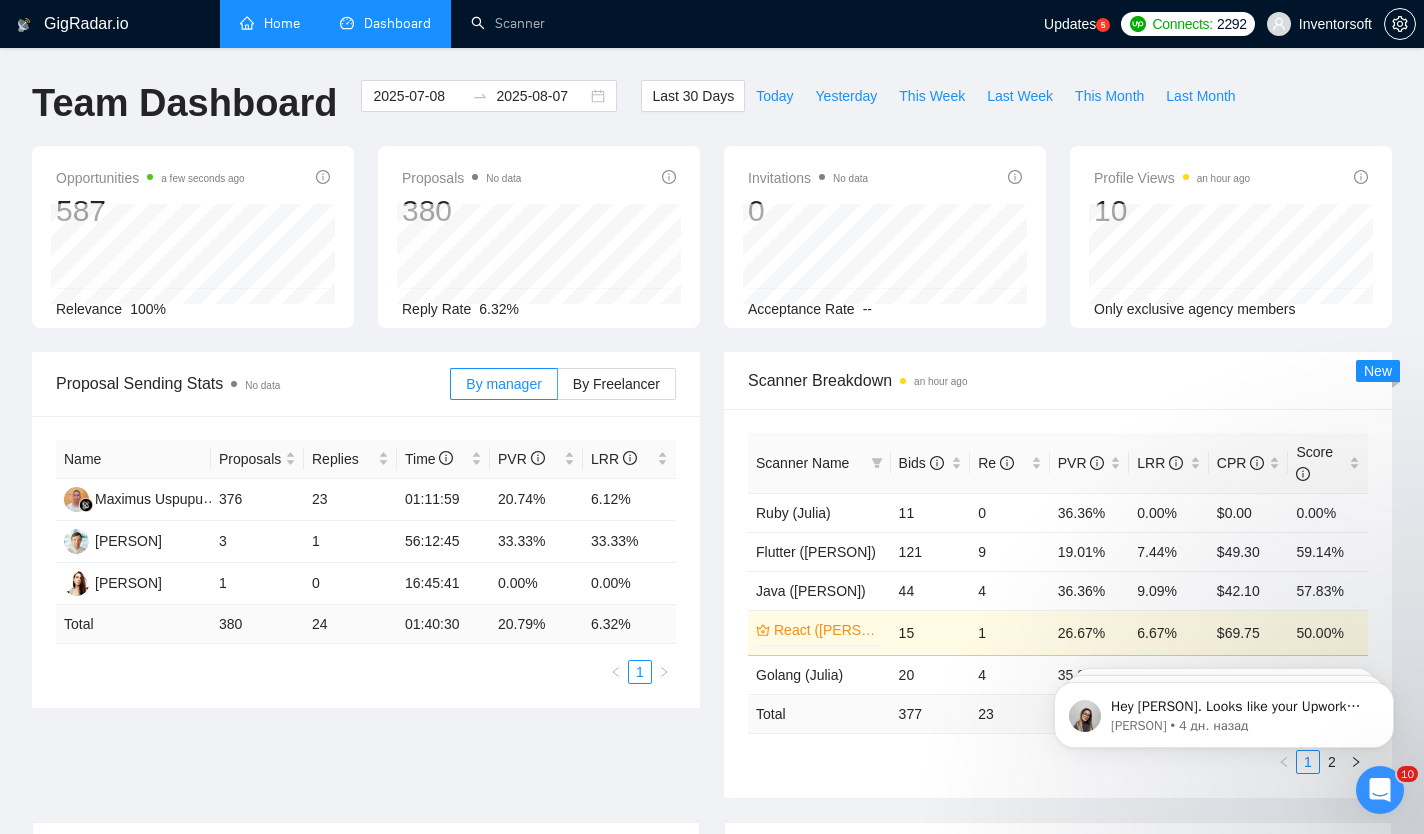 click on "Scanner Name" at bounding box center [819, 463] 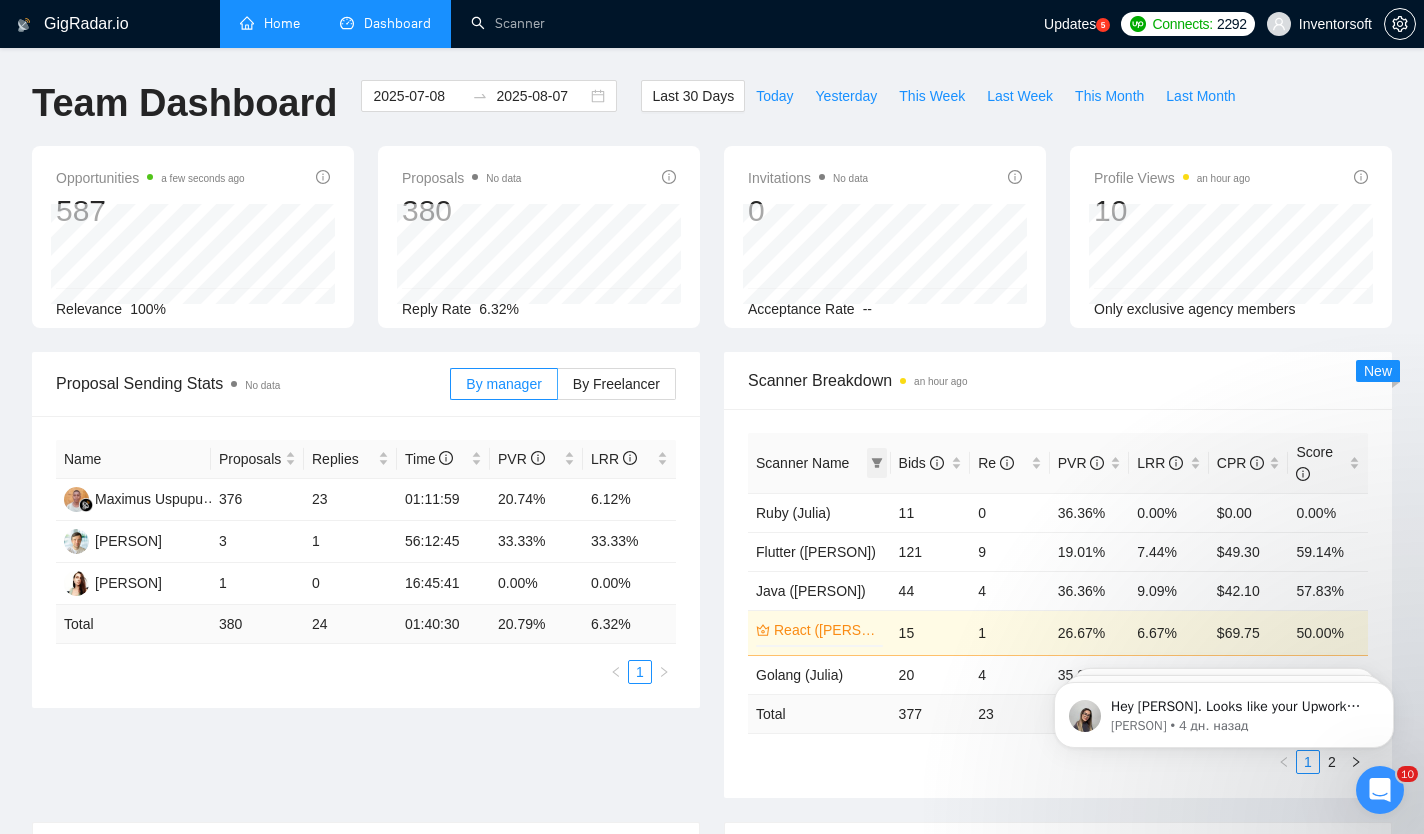 click 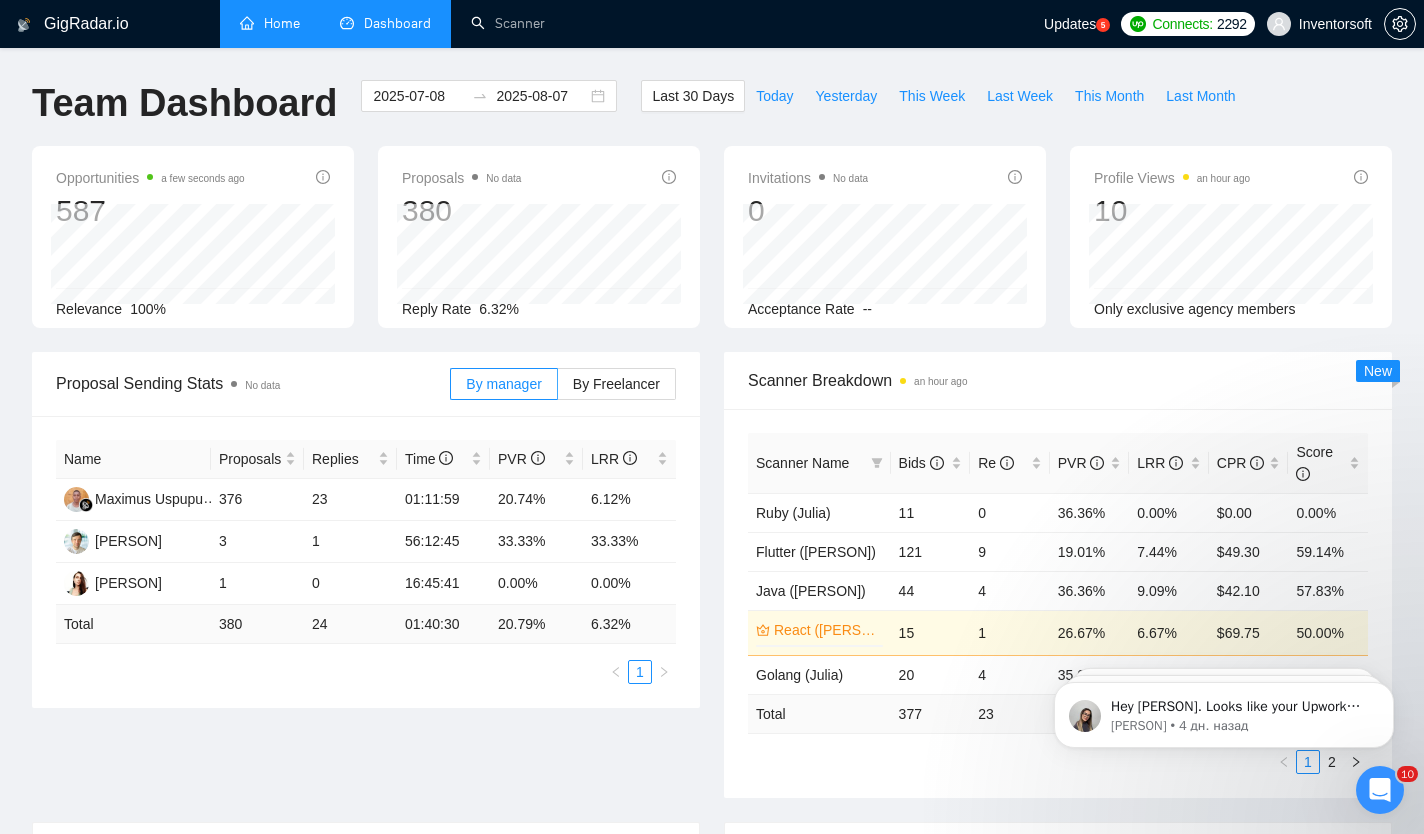 click on "Scanner Name" at bounding box center [802, 463] 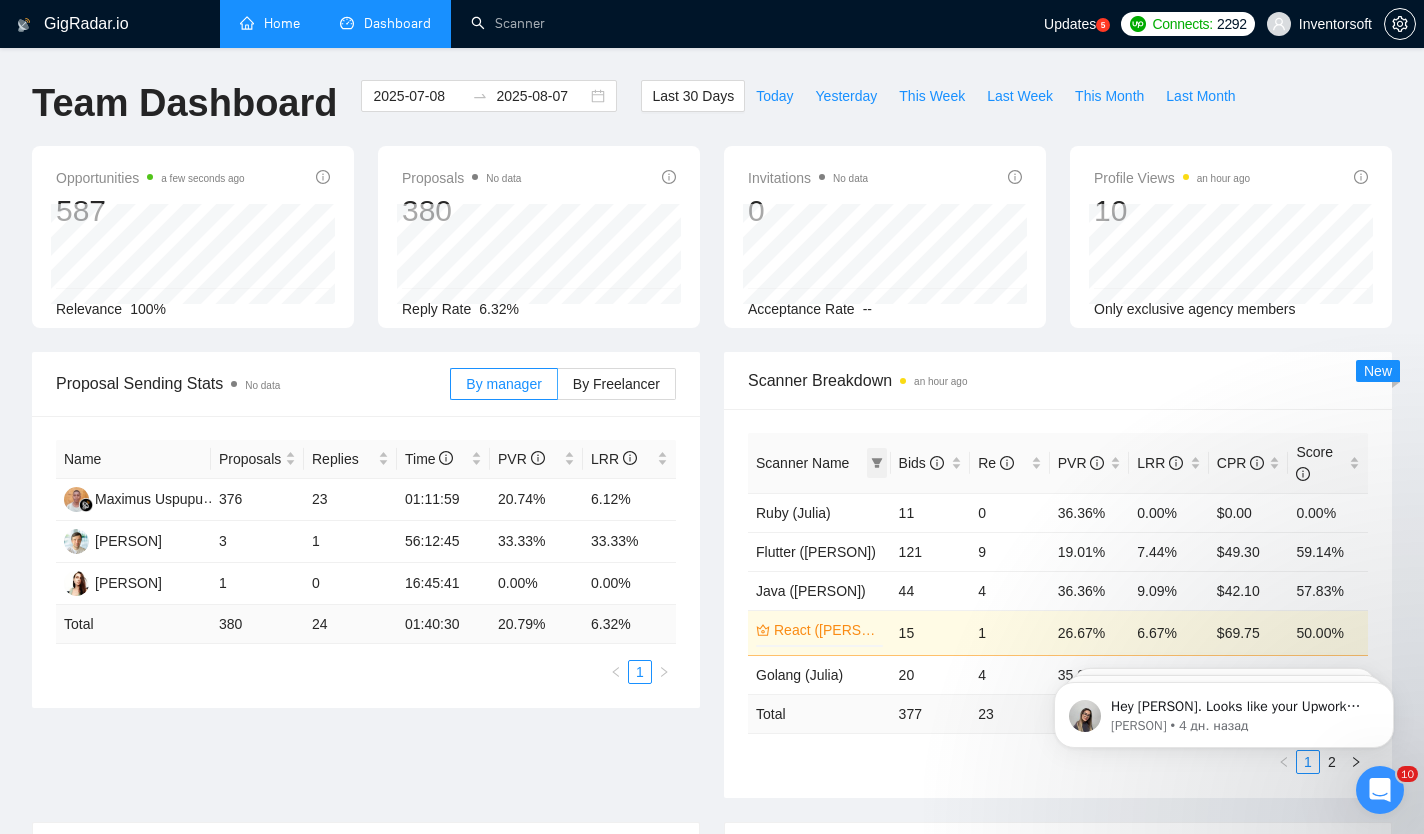 click 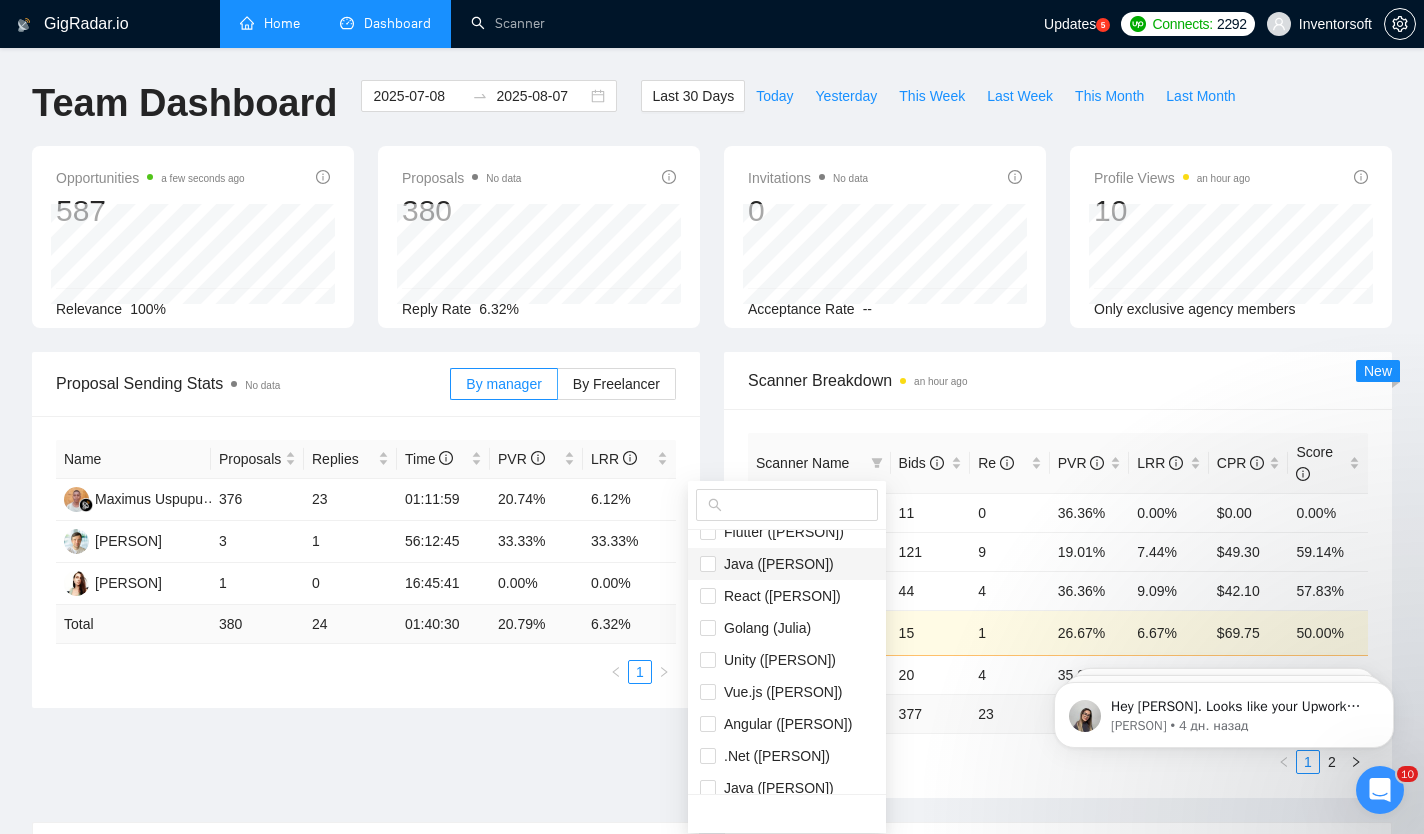 scroll, scrollTop: 64, scrollLeft: 0, axis: vertical 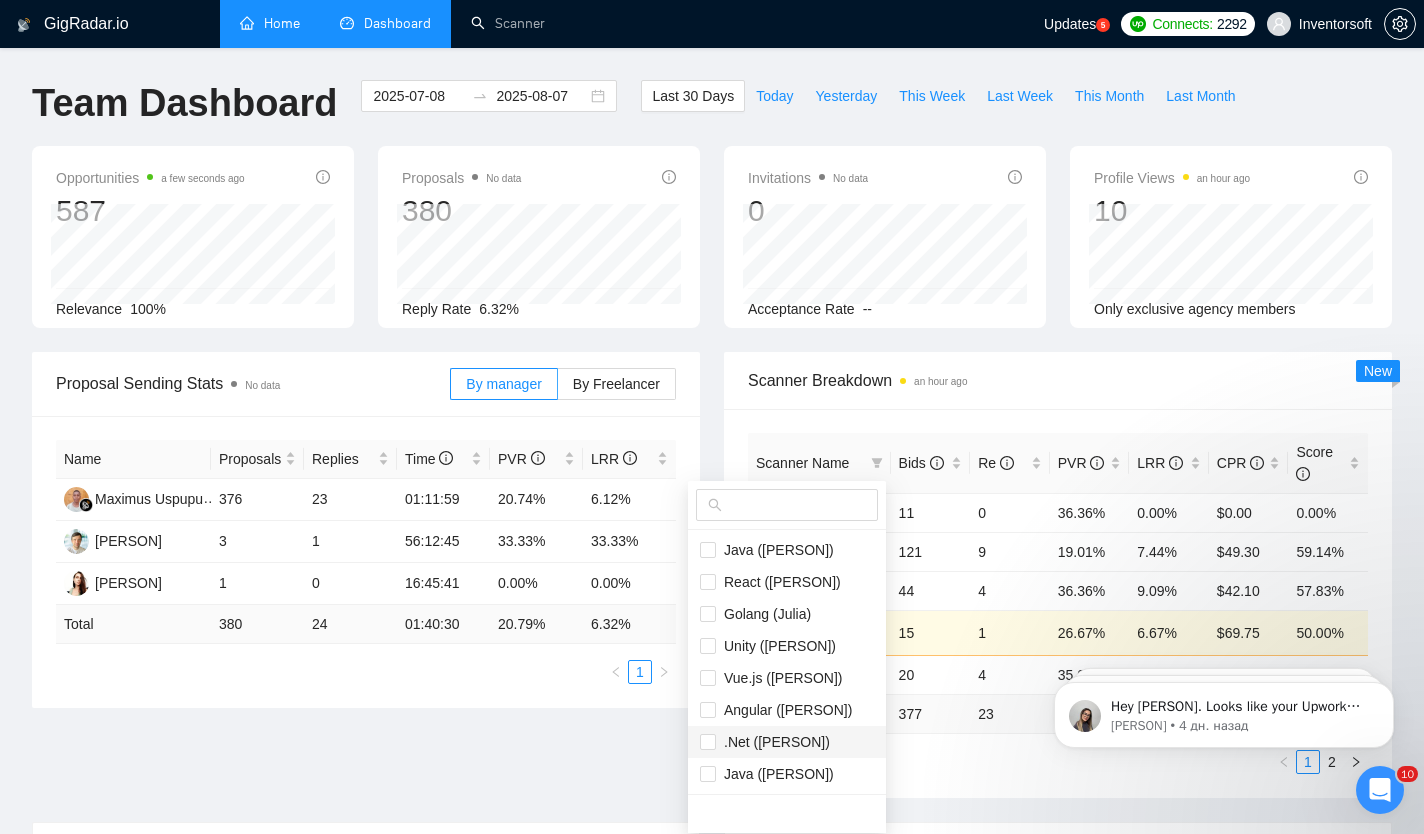 click on ".Net ([PERSON])" at bounding box center (773, 742) 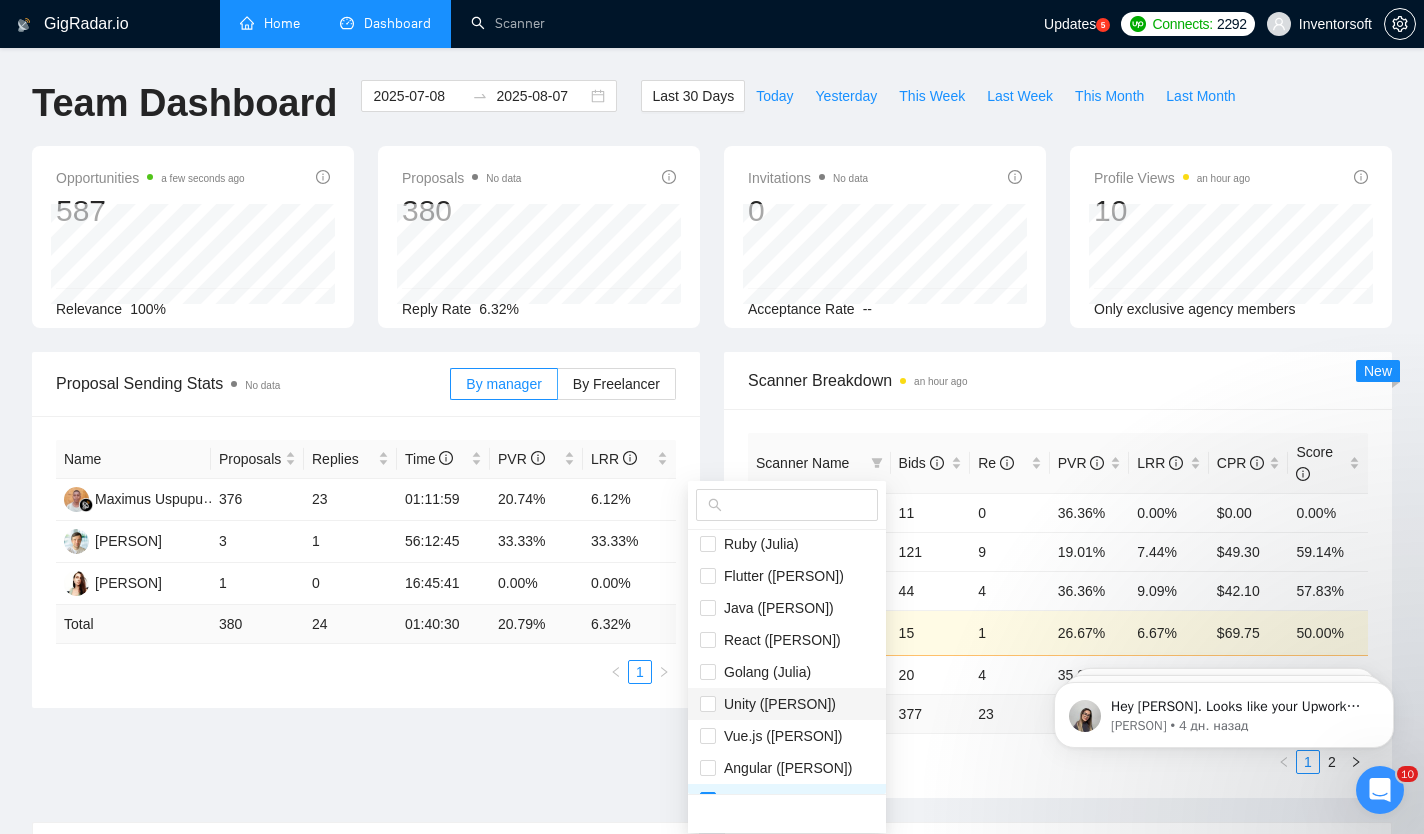 scroll, scrollTop: 0, scrollLeft: 0, axis: both 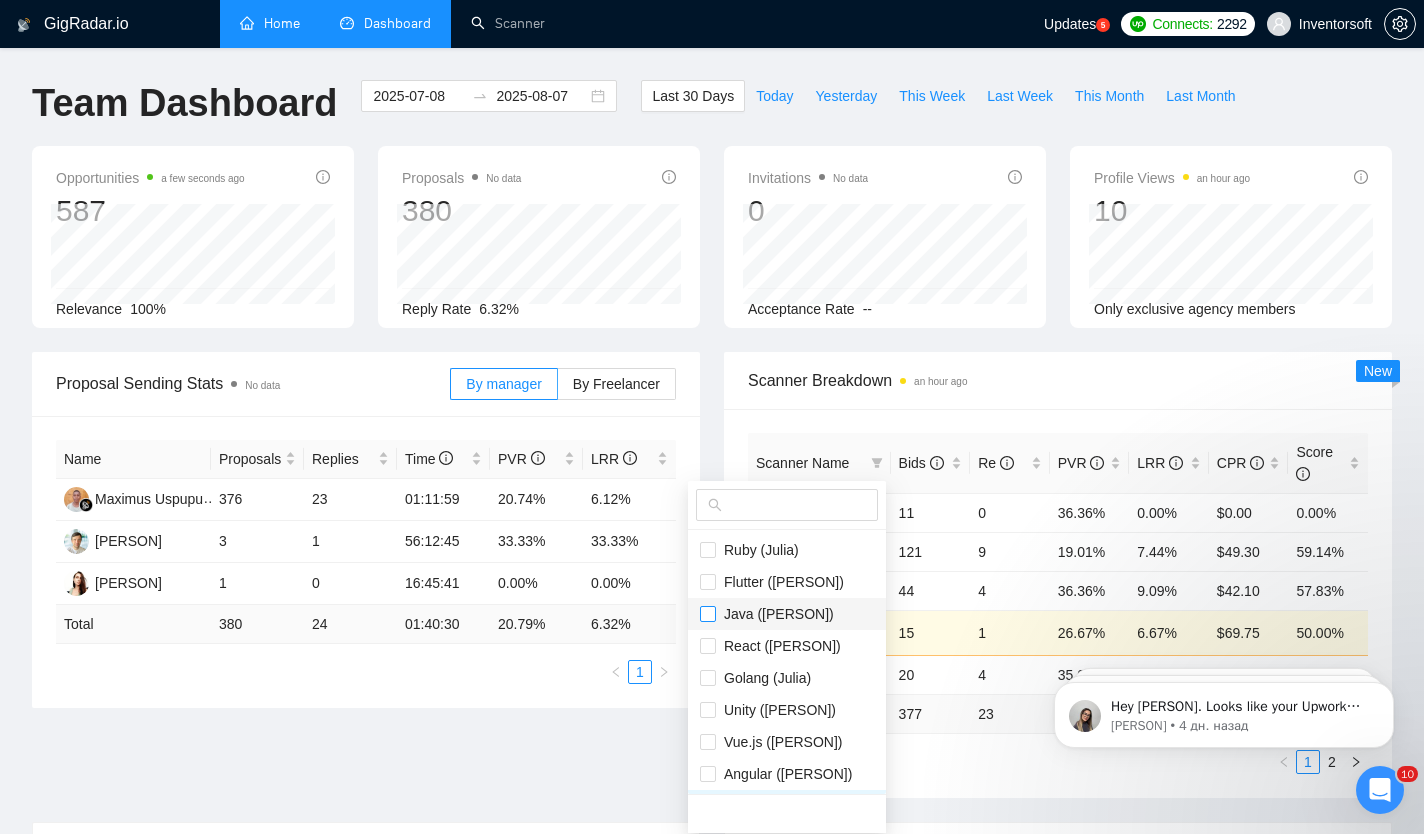 click at bounding box center (708, 614) 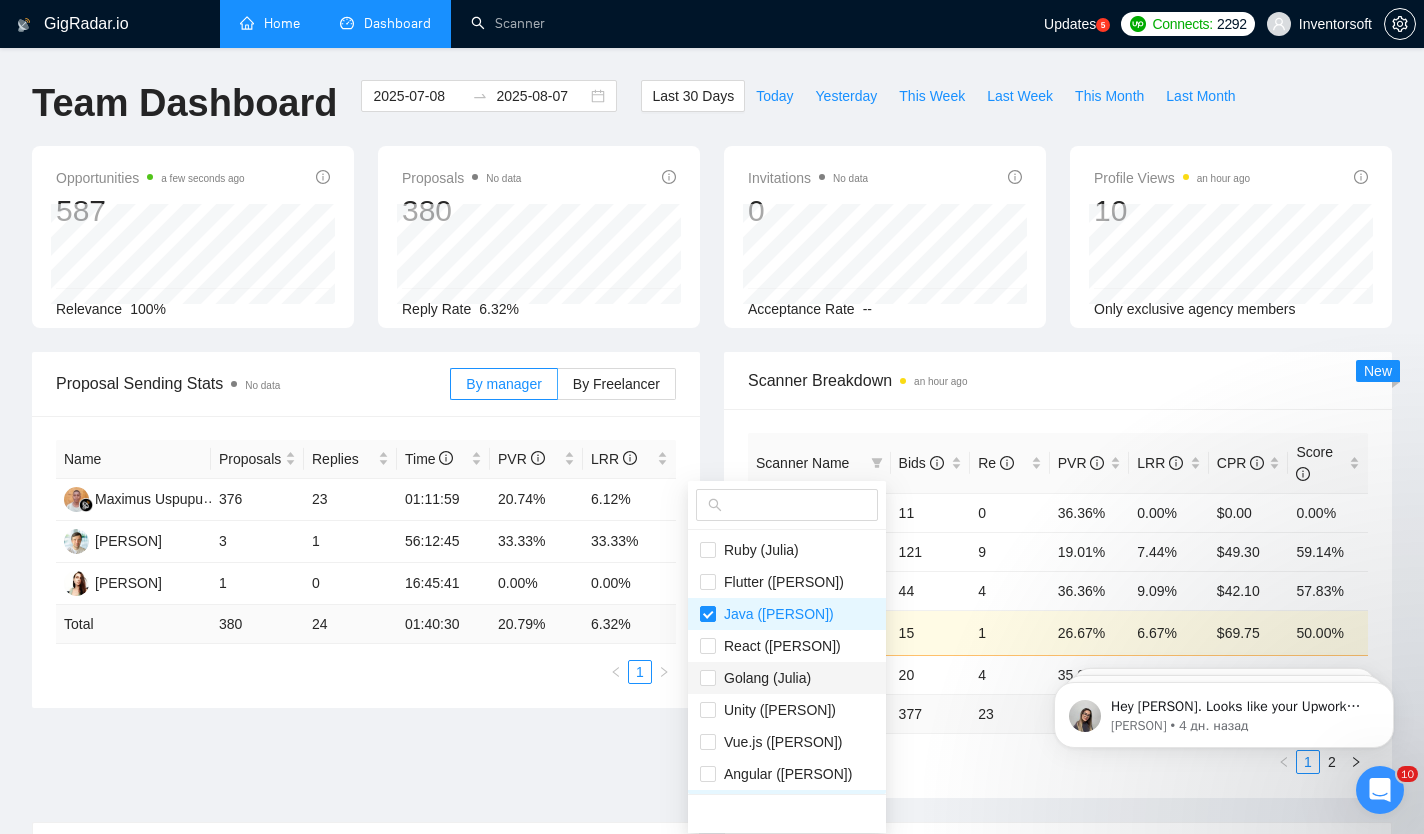 scroll, scrollTop: 64, scrollLeft: 0, axis: vertical 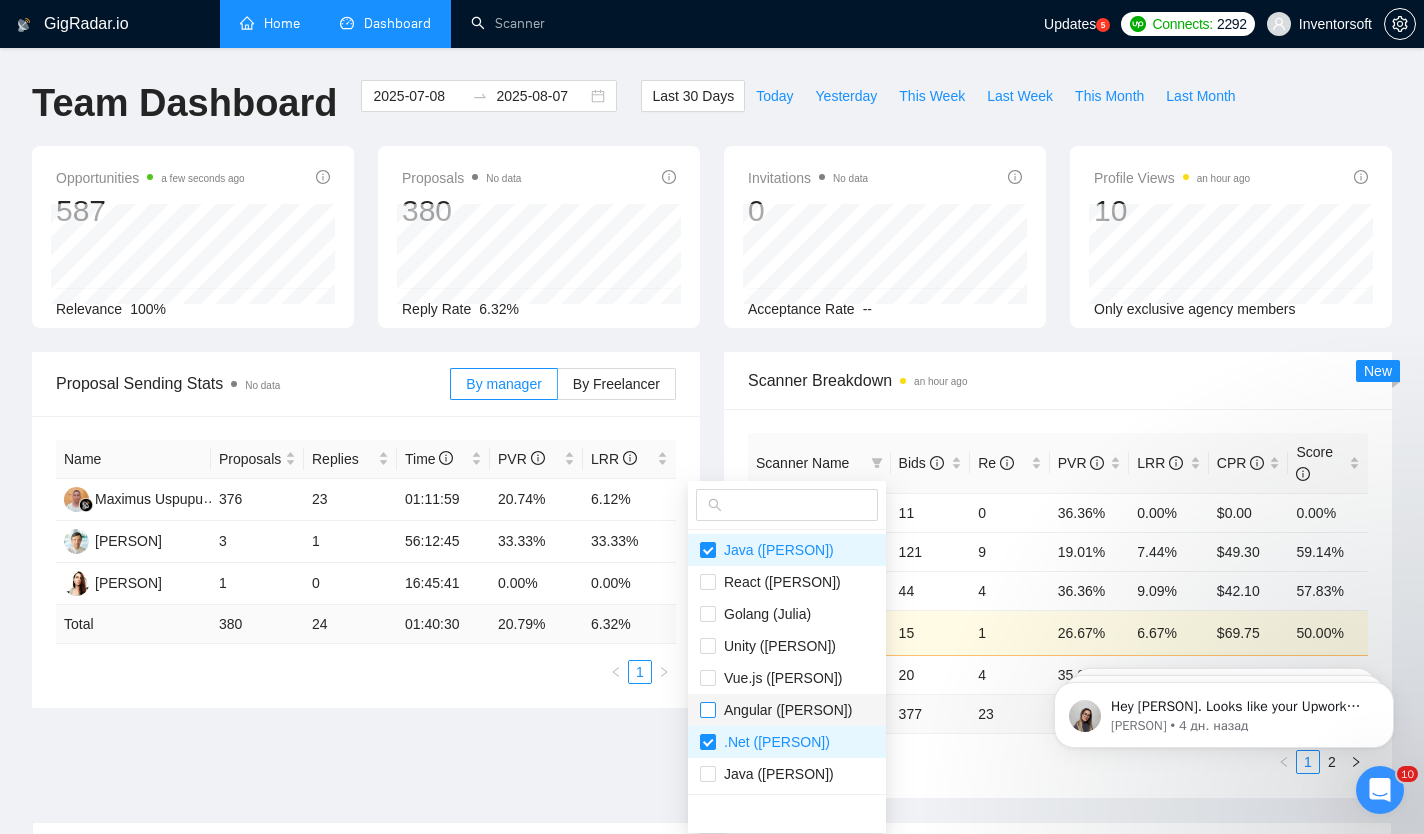 click at bounding box center [708, 710] 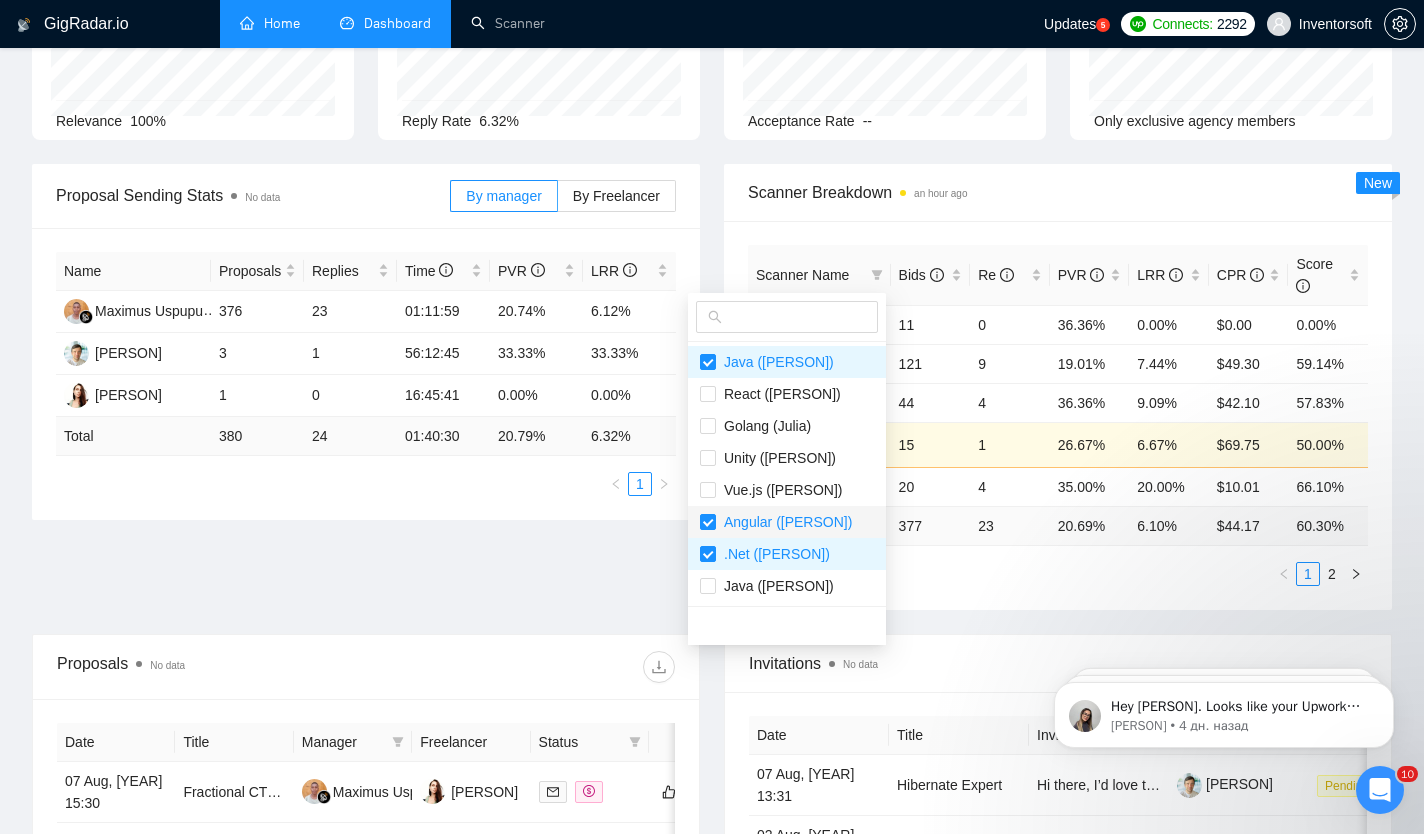 scroll, scrollTop: 194, scrollLeft: 0, axis: vertical 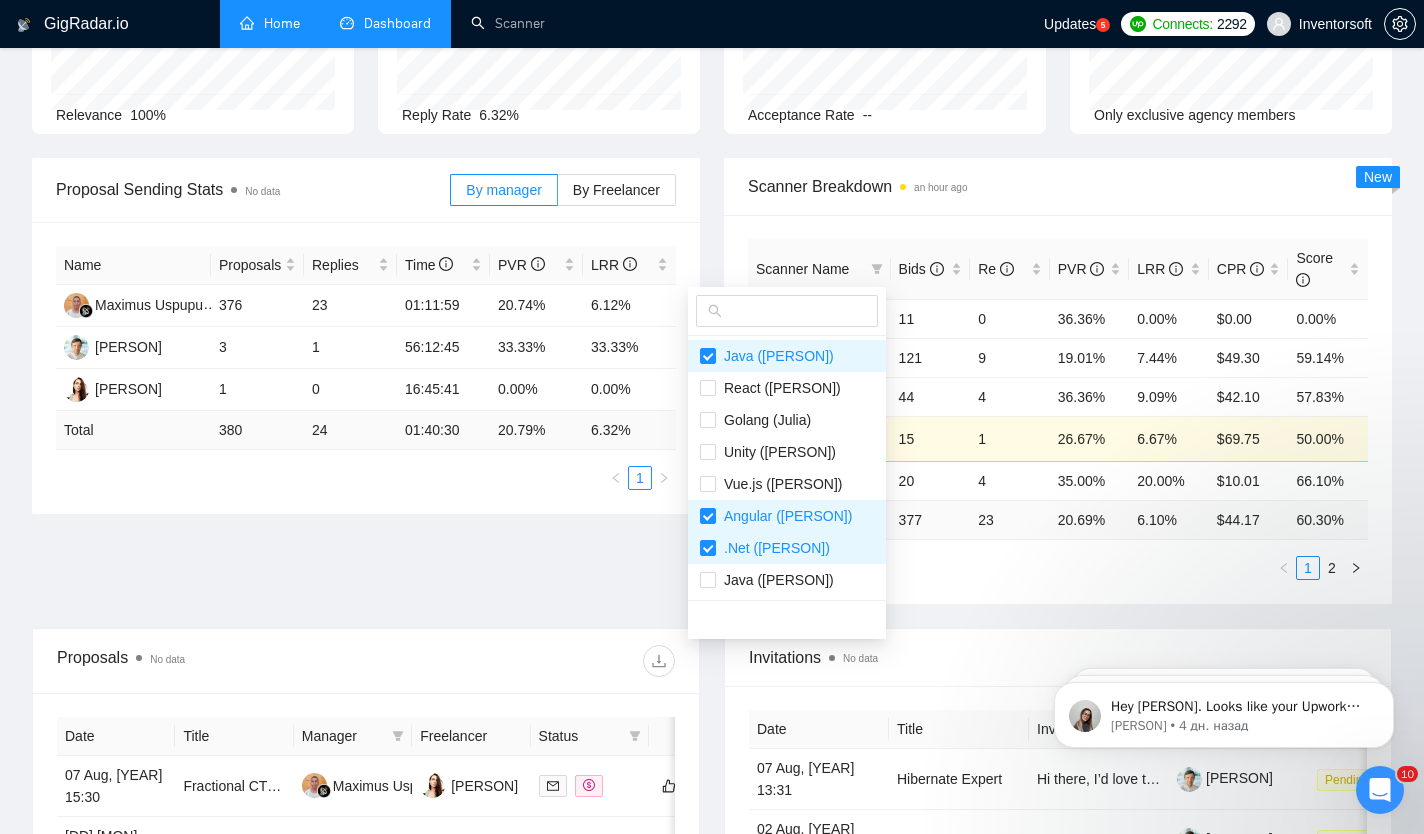 click on "Team Dashboard 2025-07-08 2025-08-07 Last 30 Days Today Yesterday This Week Last Week This Month Last Month Opportunities a few seconds ago 587 Relevance 100% Proposals No data 380 Reply Rate 6.32% Invitations No data 0 Acceptance Rate -- Profile Views an hour ago 10 Only exclusive agency members Proposal Sending Stats No data By manager By Freelancer Name Proposals Replies Time PVR LRR Maximus Uspupu 376 23 01:11:59 20.74% 6.12% [PERSON] 3 1 56:12:45 33.33% 33.33% [PERSON] 1 0 16:45:41 0.00% 0.00% Total 380 24 01:40:30 20.79 % 6.32 % 1 Scanner Breakdown an hour ago Scanner Name Bids Re PVR LRR CPR Score Ruby ([PERSON]) 11 0 36.36% 0.00% $0.00 0.00% Flutter ([PERSON]) 121 9 19.01% 7.44% $49.30 59.14% Java ([PERSON]) 44 4 36.36% 9.09% $42.10 57.83% React ([PERSON]) 0% 15 1 26.67% 6.67% $69.75 50.00% Golang ([PERSON]) 20 4 35.00% 20.00% $10.01 66.10% Total 377 23 20.69 % 6.10 % $ 44.17 60.30 % 1 2 New Proposals No data Date Title Manager Freelancer Status" at bounding box center [712, 692] 